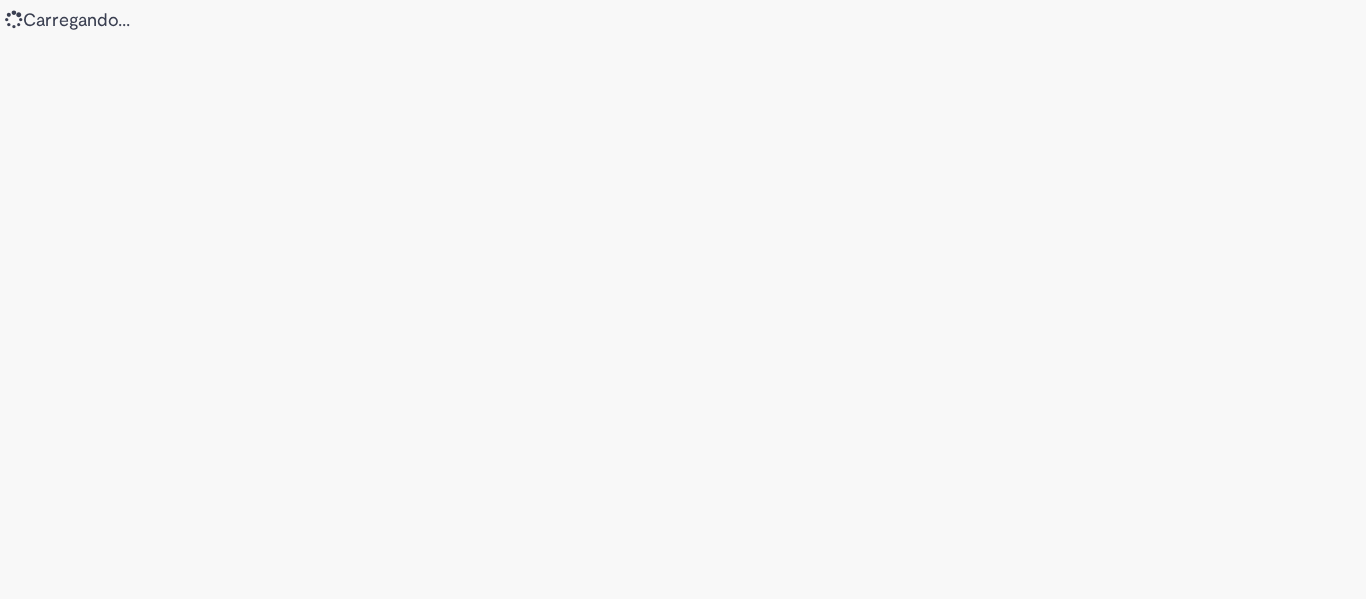 scroll, scrollTop: 0, scrollLeft: 0, axis: both 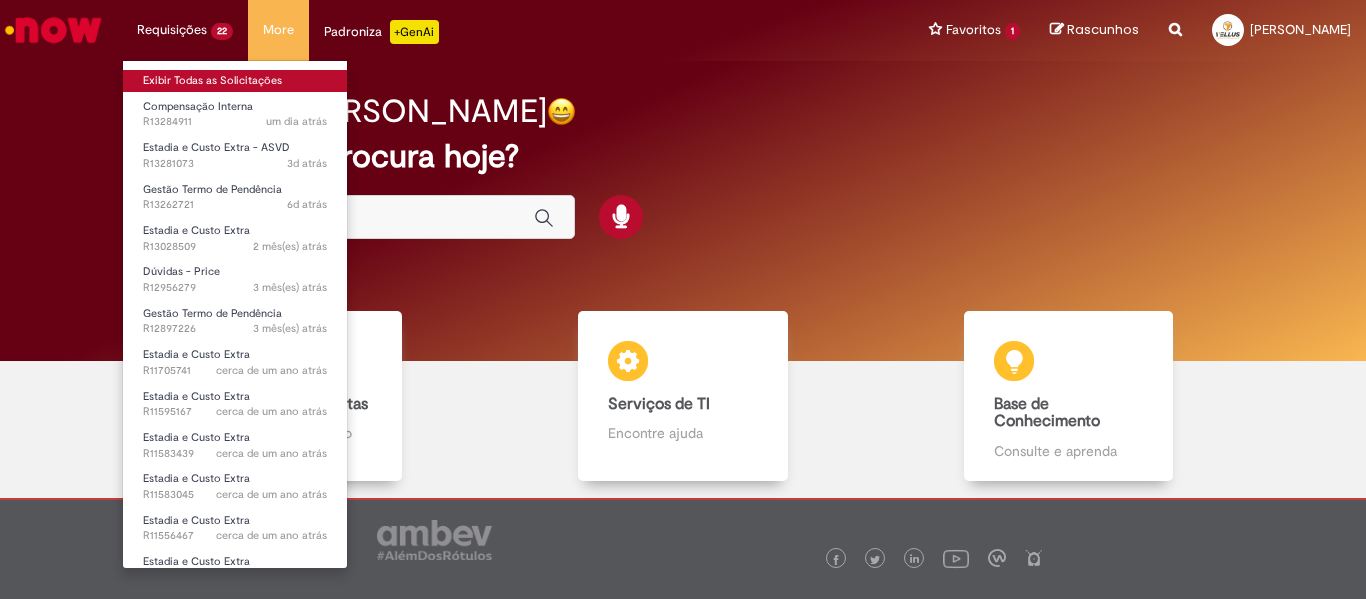 click on "Exibir Todas as Solicitações" at bounding box center [235, 81] 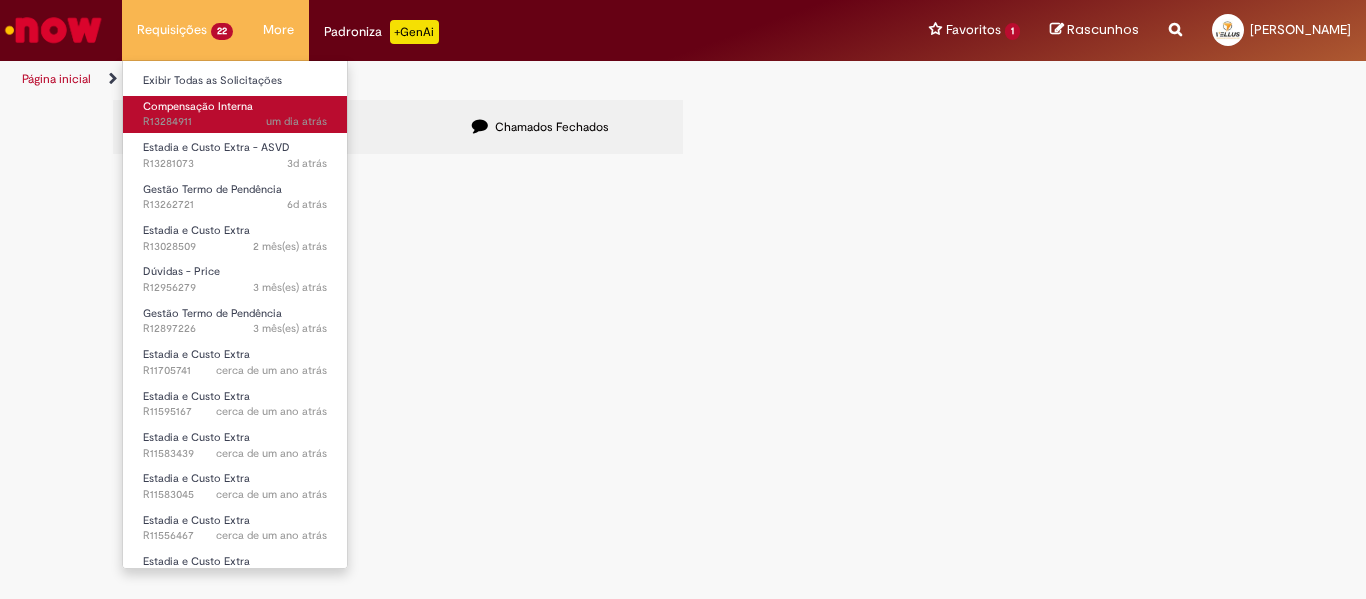 click on "Compensação Interna" at bounding box center [198, 106] 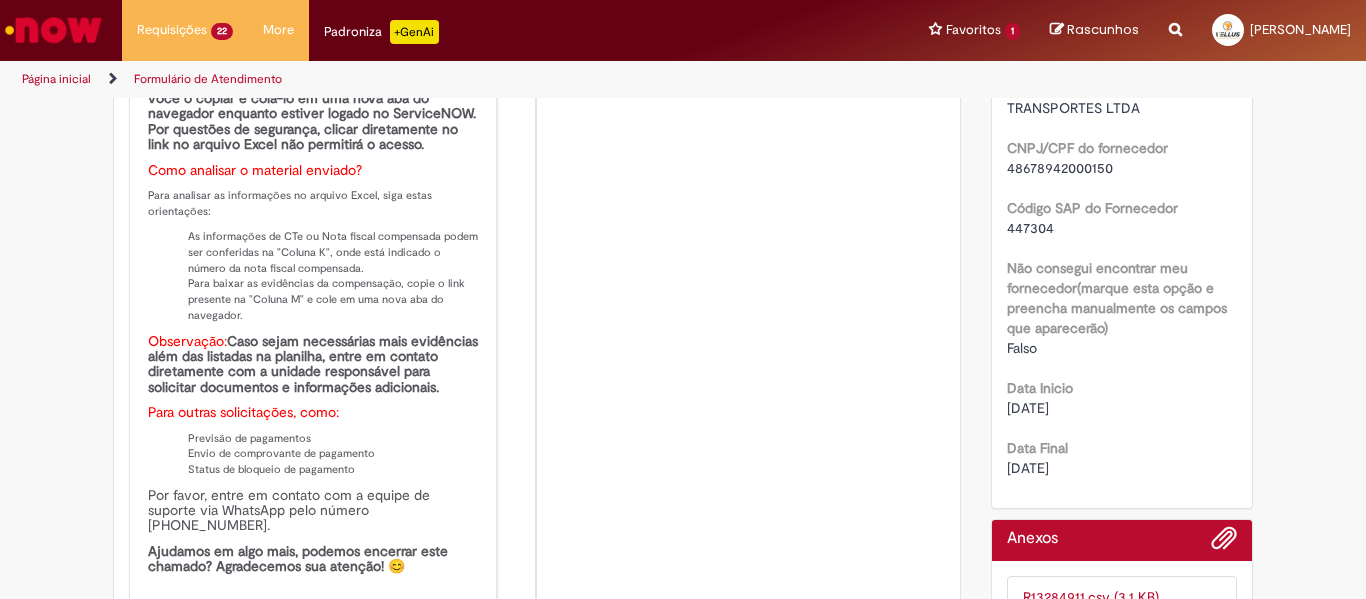 scroll, scrollTop: 600, scrollLeft: 0, axis: vertical 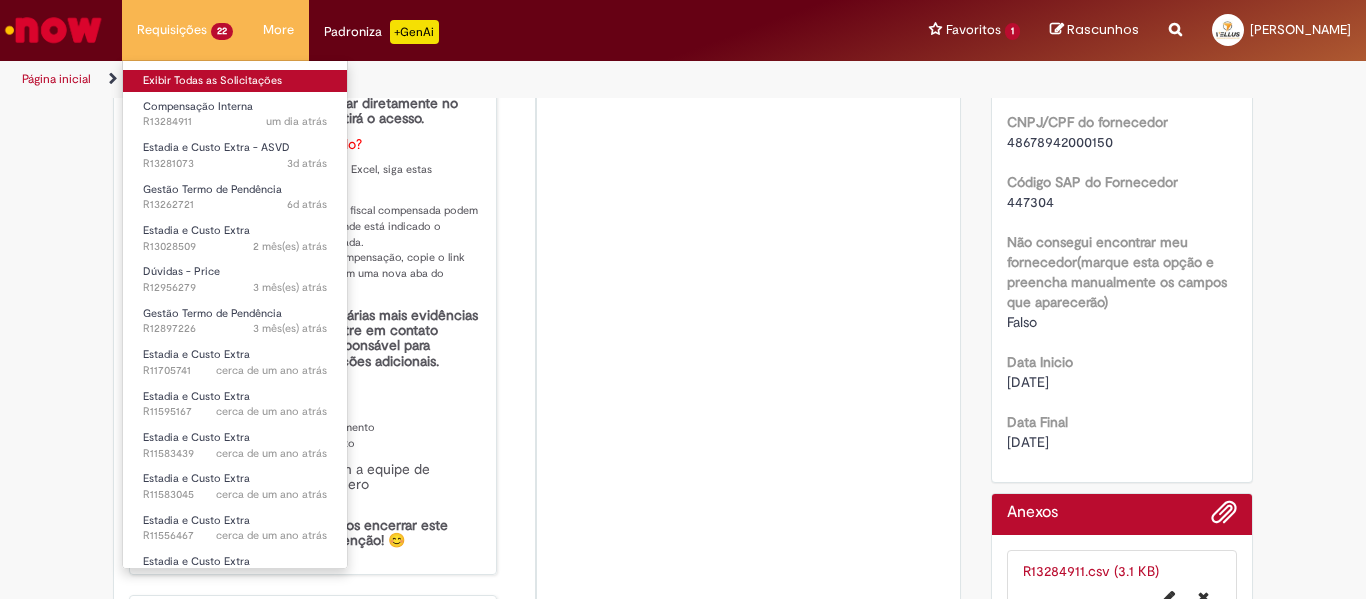 click on "Exibir Todas as Solicitações" at bounding box center [235, 81] 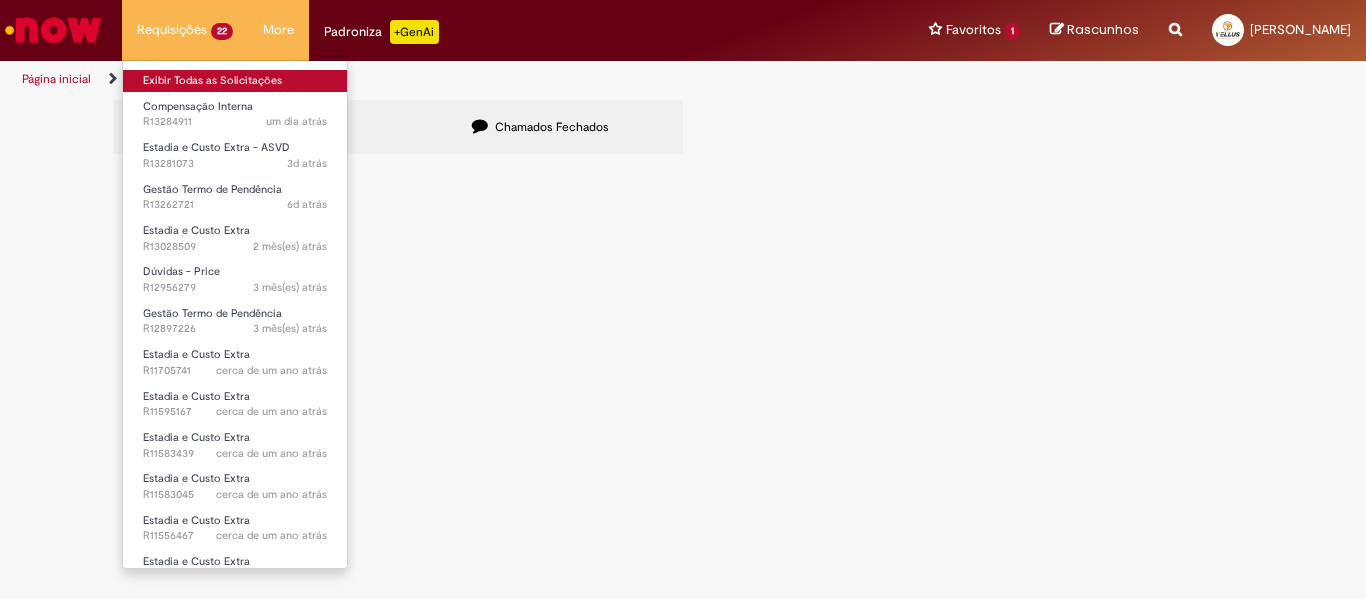 scroll, scrollTop: 0, scrollLeft: 0, axis: both 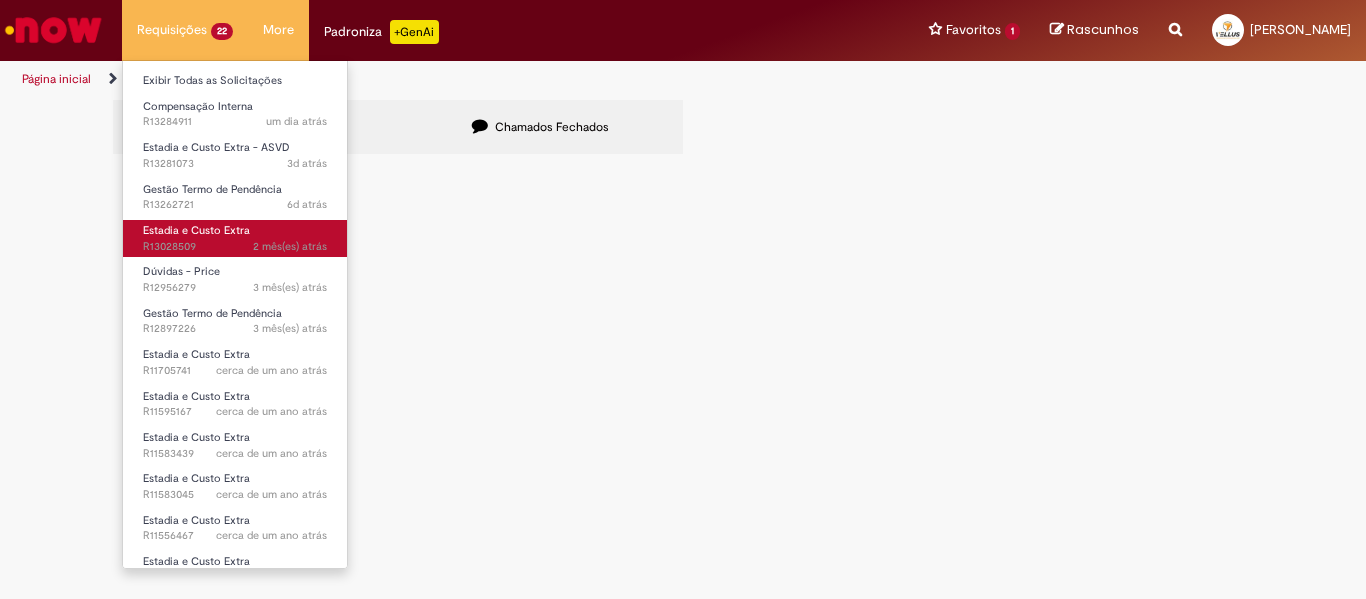 click on "Estadia e Custo Extra" at bounding box center [196, 230] 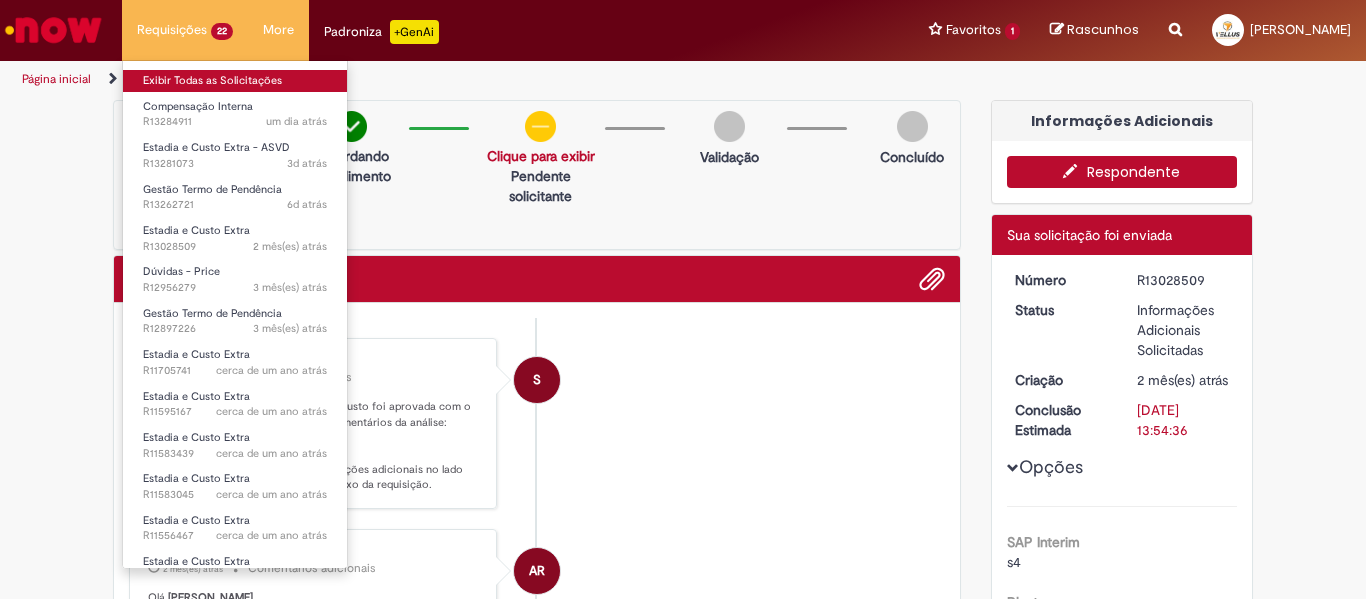click on "Exibir Todas as Solicitações" at bounding box center (235, 81) 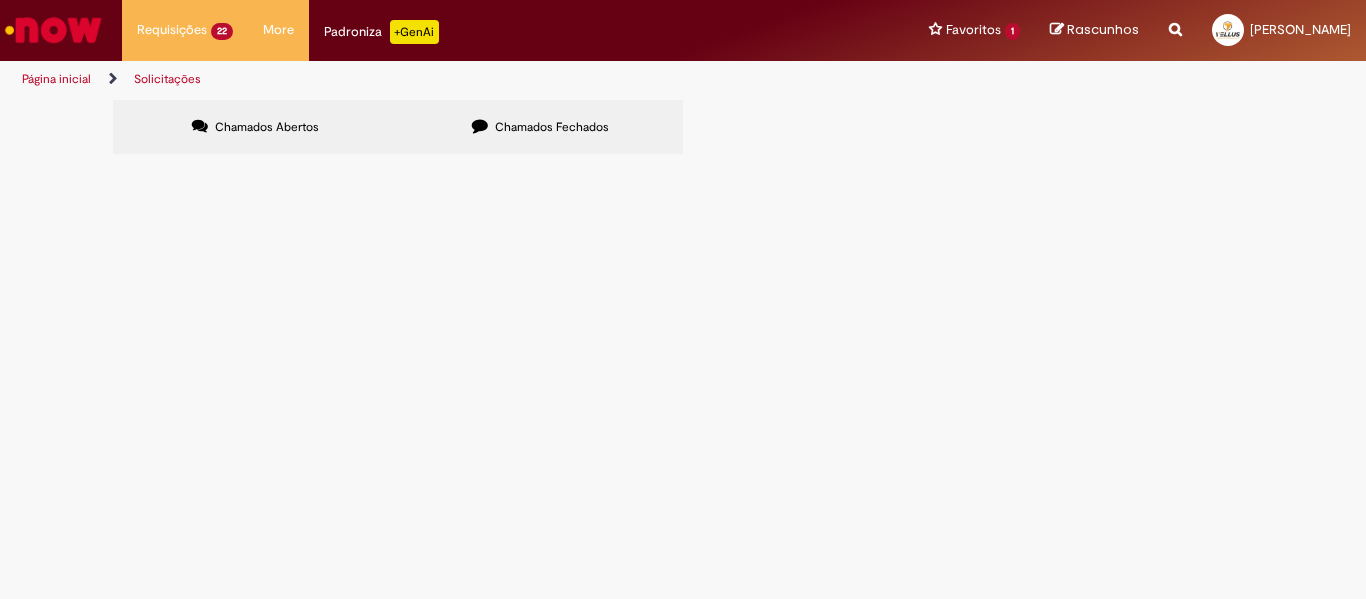 click at bounding box center (480, 126) 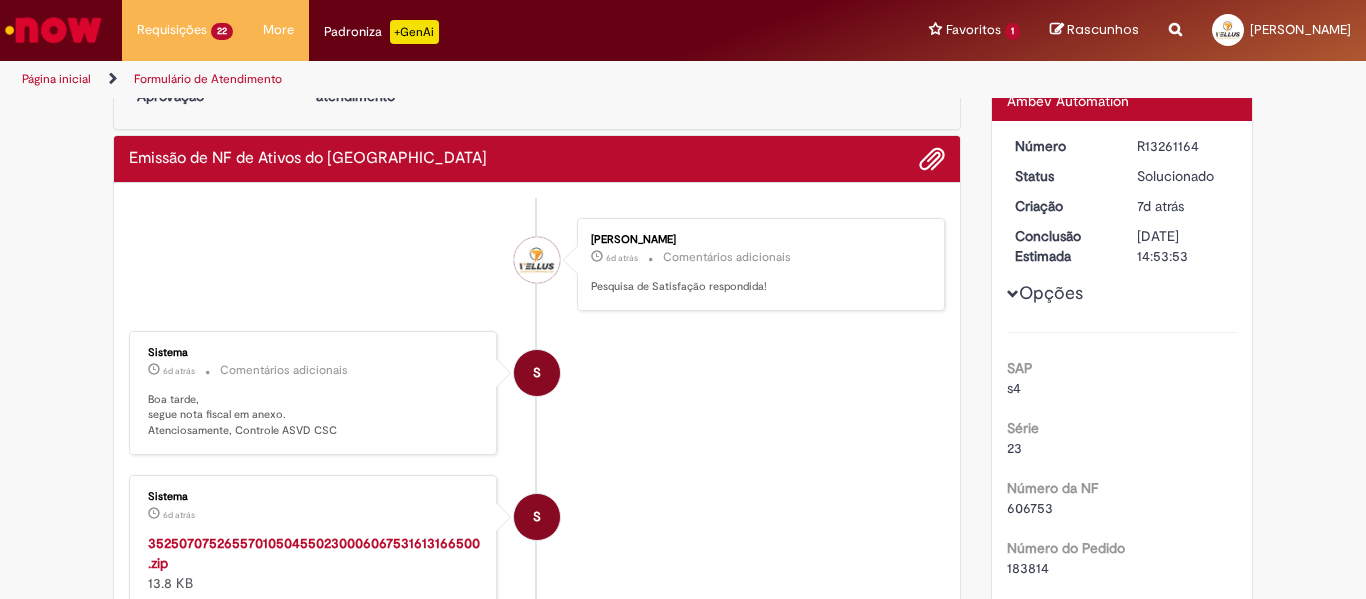 scroll, scrollTop: 0, scrollLeft: 0, axis: both 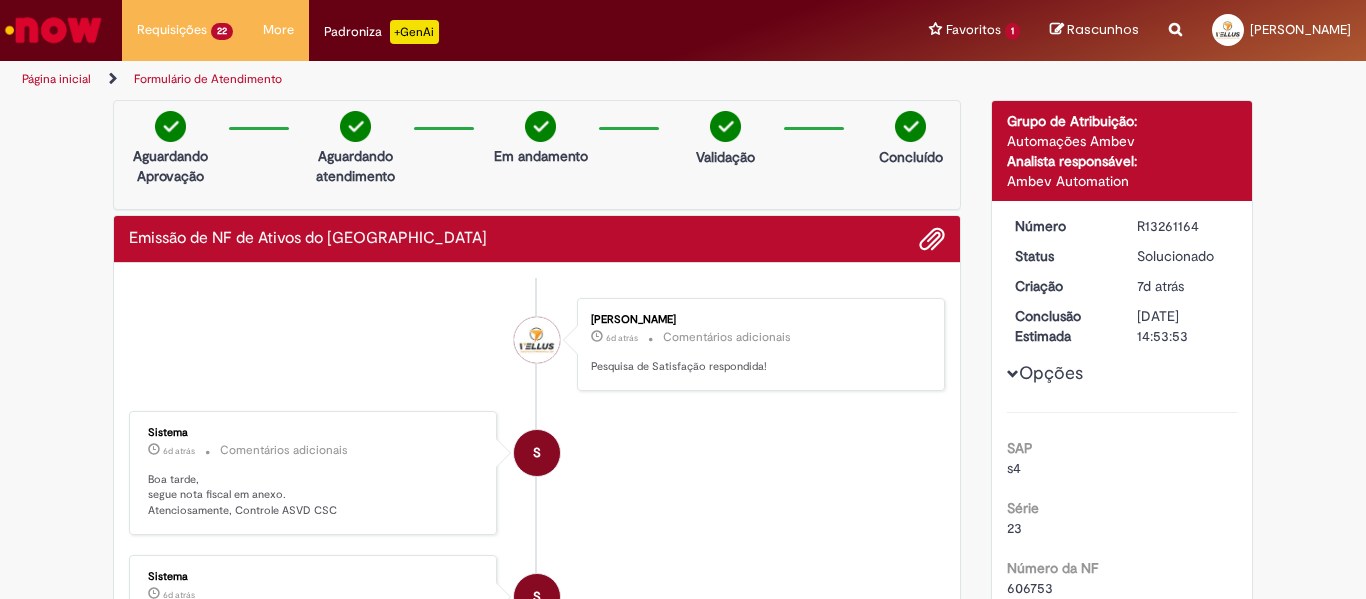 click on "R13261164" at bounding box center (1183, 226) 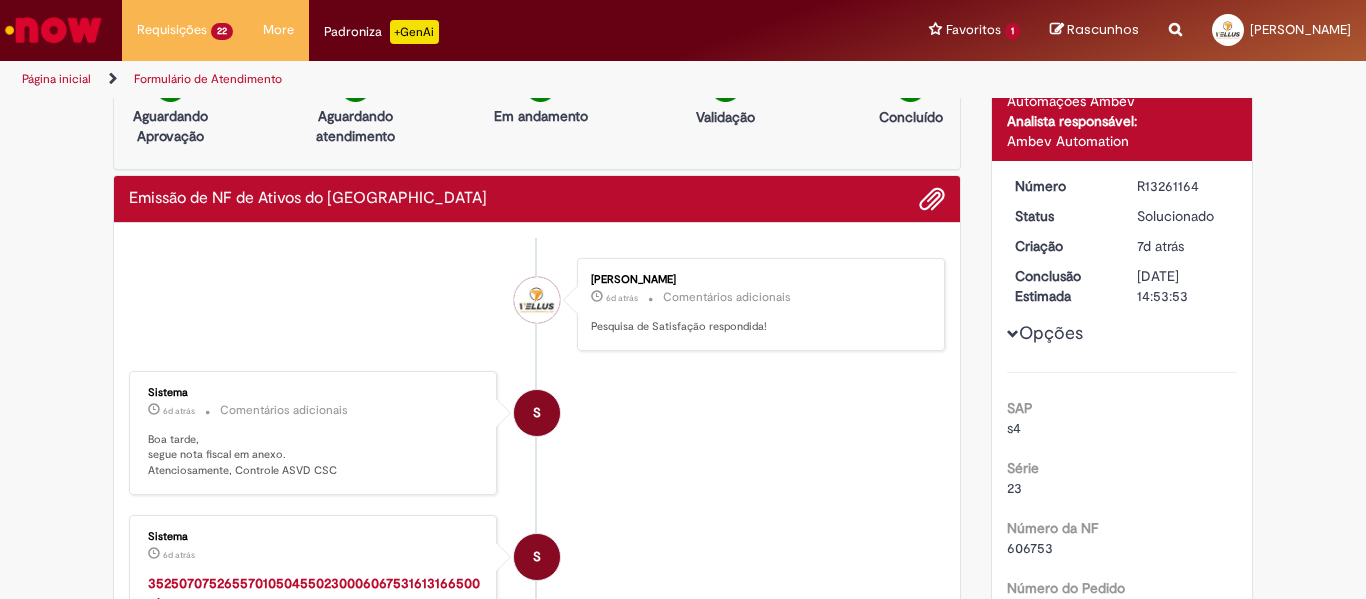 click on "Boa tarde,
segue nota fiscal em anexo.
Atenciosamente, Controle ASVD CSC" at bounding box center (314, 455) 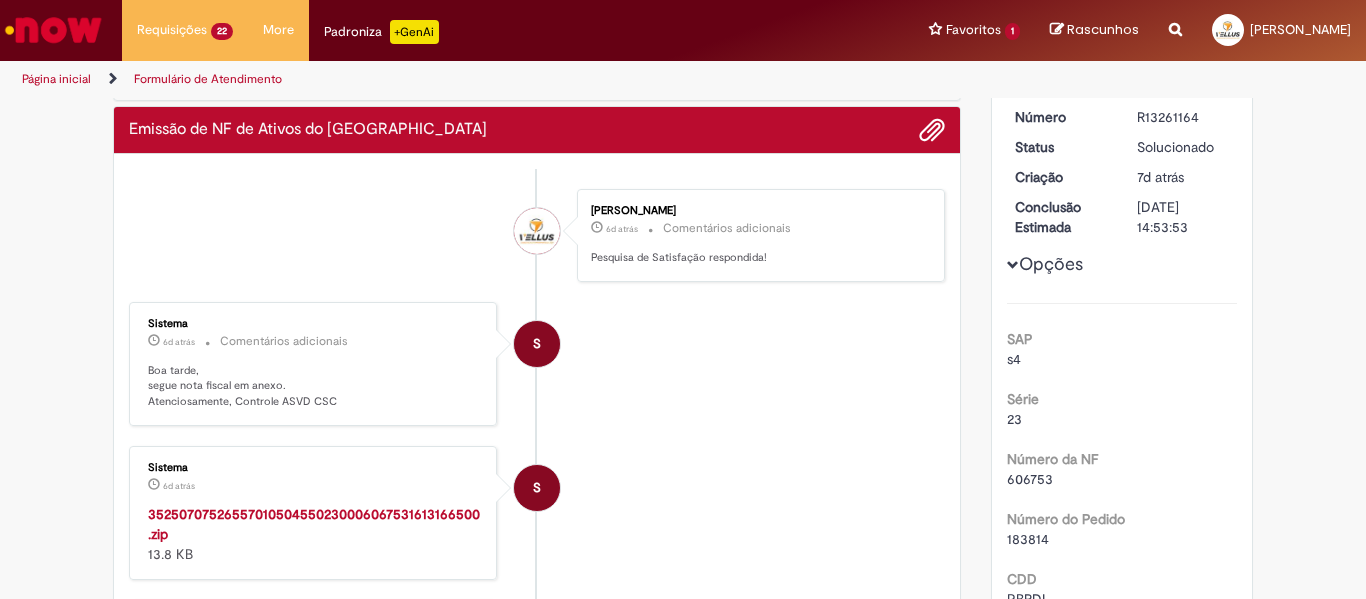 scroll, scrollTop: 160, scrollLeft: 0, axis: vertical 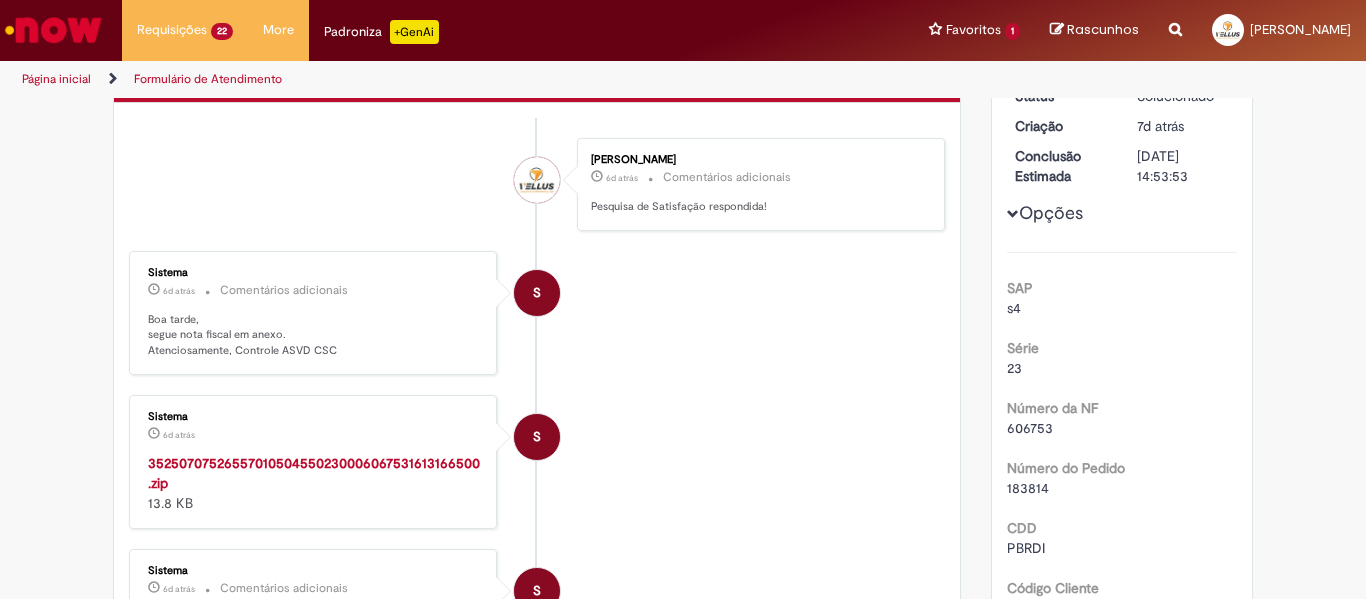 click on "35250707526557010504550230006067531613166500.zip" at bounding box center (314, 473) 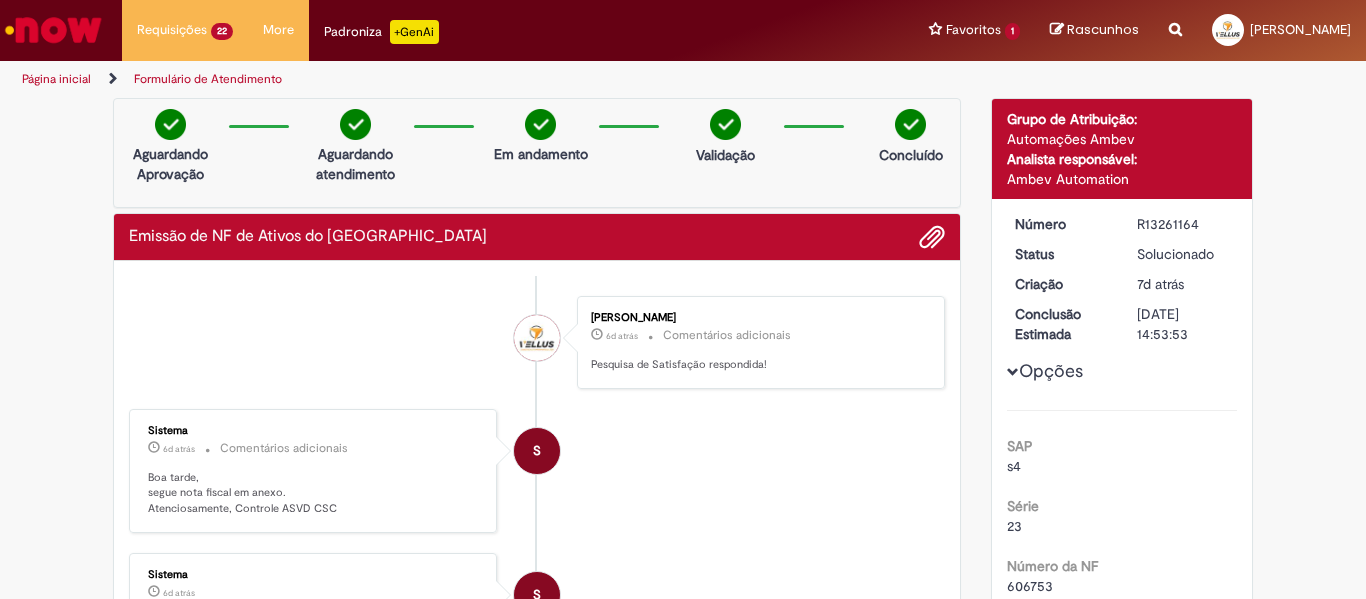 scroll, scrollTop: 0, scrollLeft: 0, axis: both 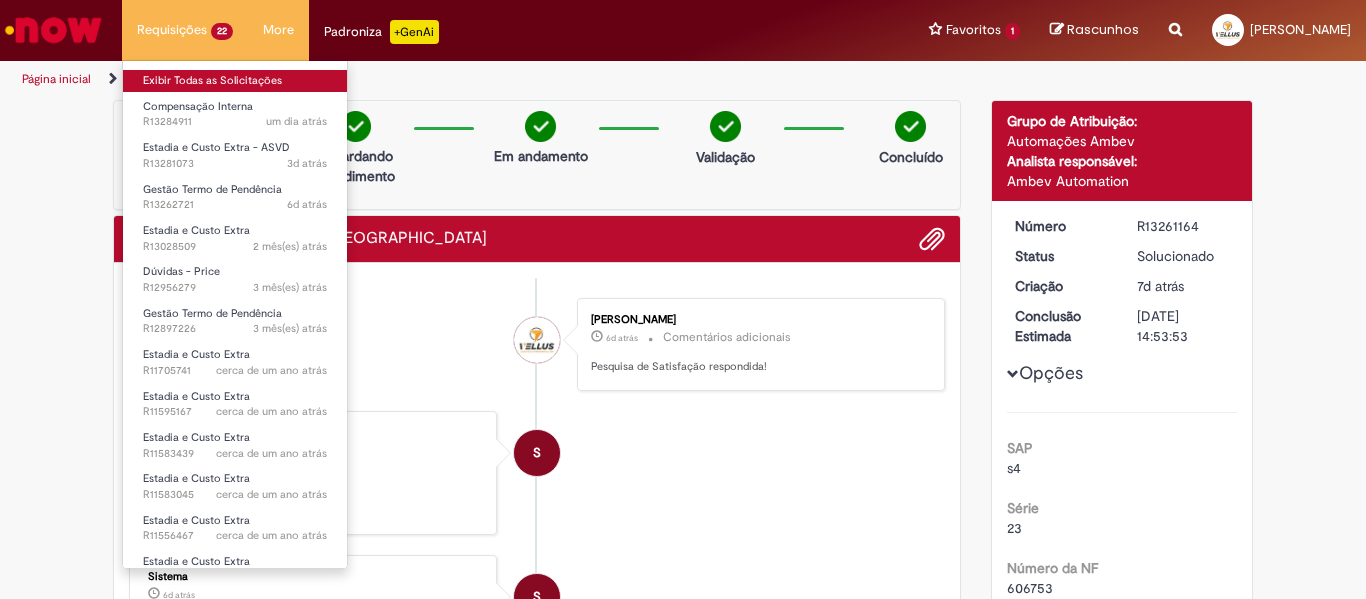 click on "Exibir Todas as Solicitações" at bounding box center (235, 81) 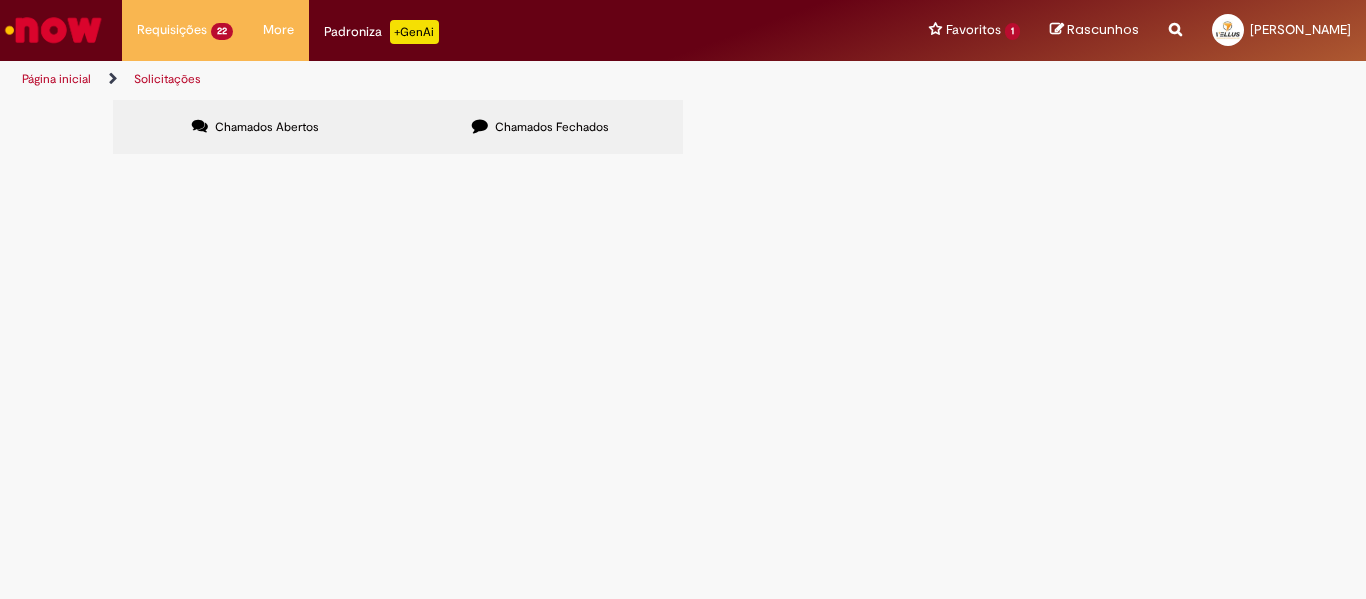 click on "Chamados Fechados" at bounding box center (552, 127) 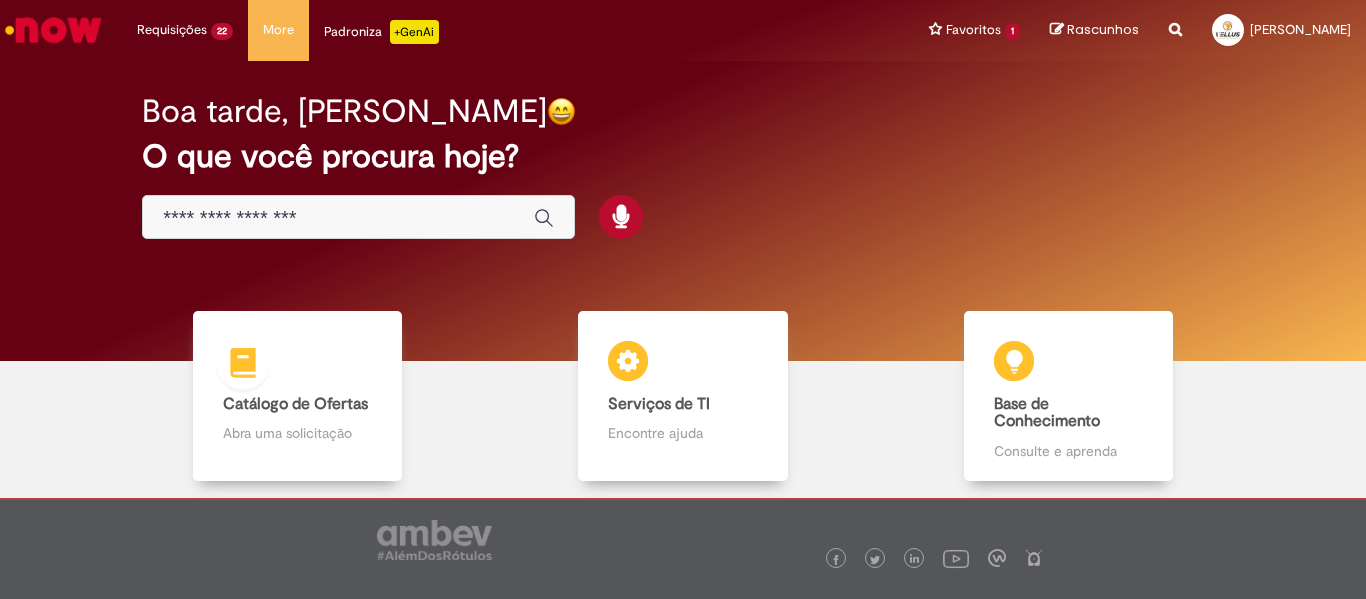scroll, scrollTop: 0, scrollLeft: 0, axis: both 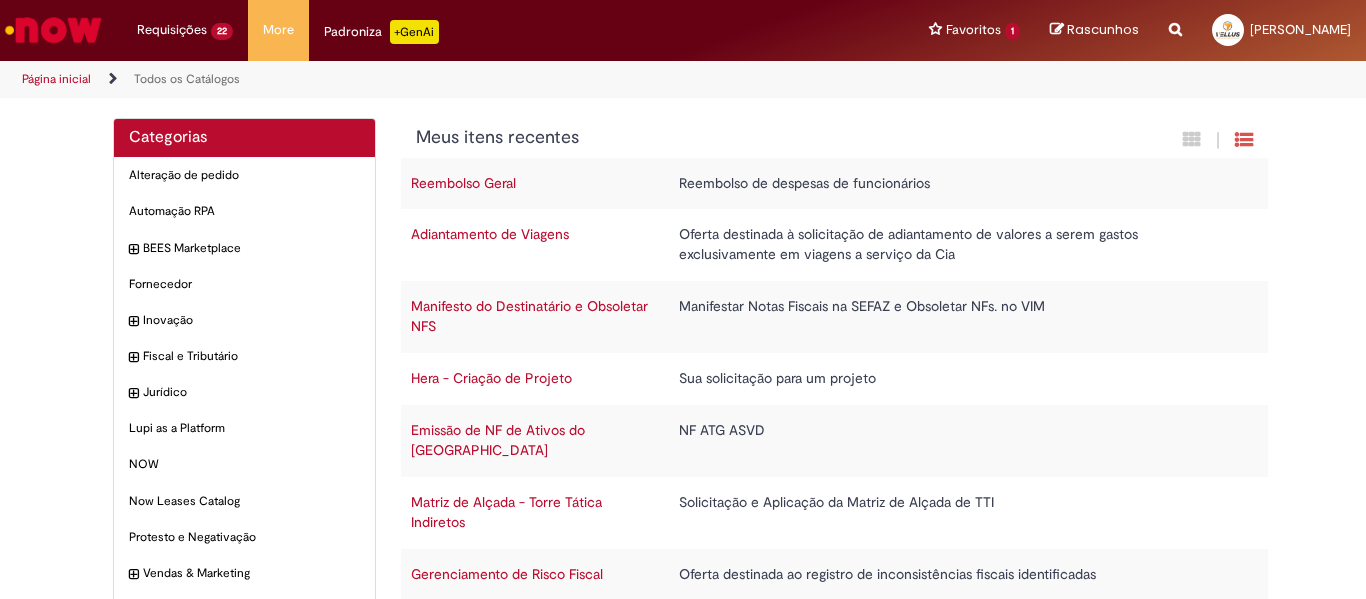 click on "Emissão de NF de Ativos do [GEOGRAPHIC_DATA]" at bounding box center [498, 440] 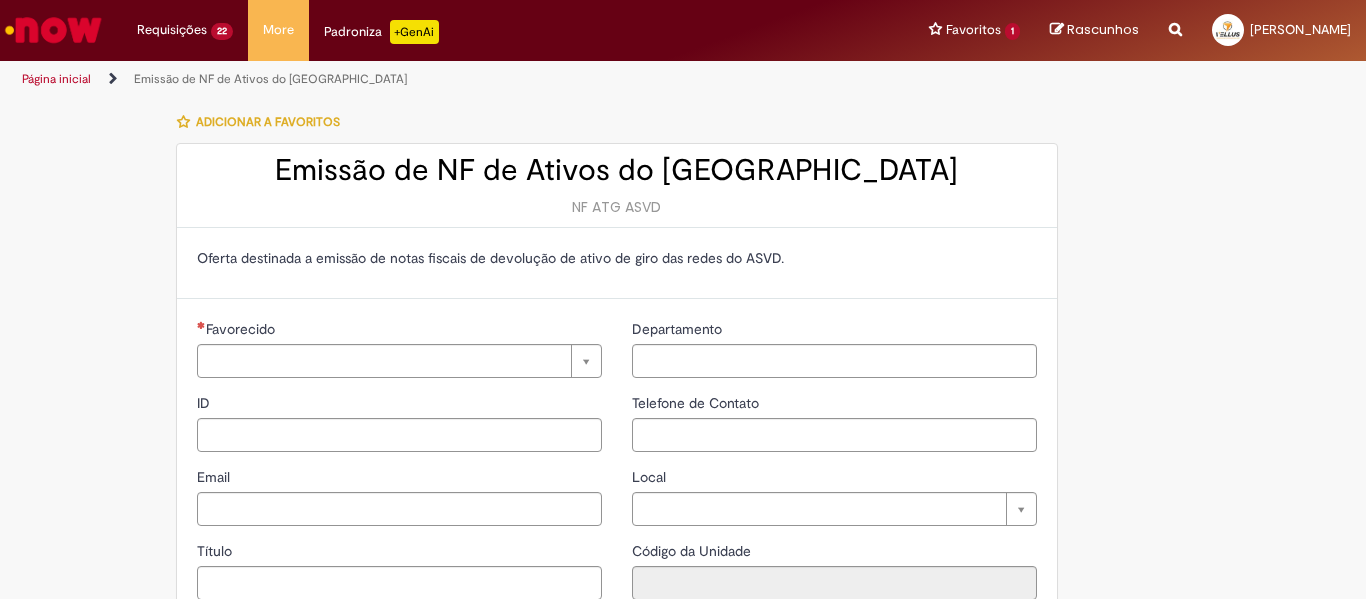 type on "**********" 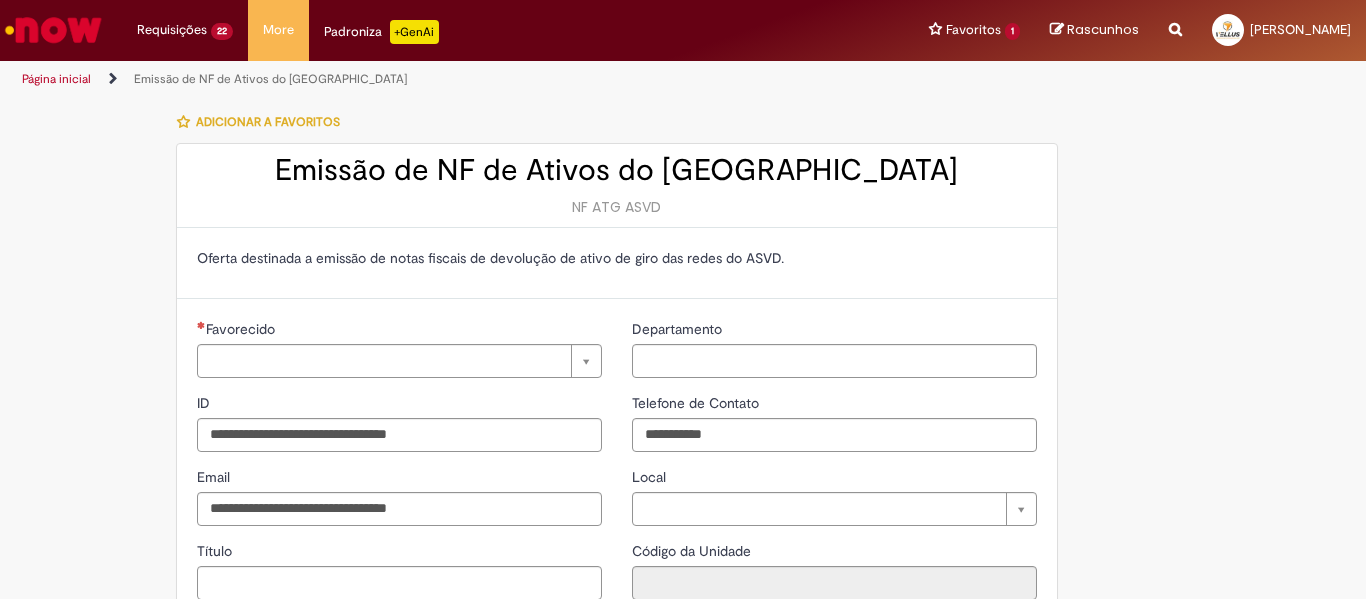 type on "**********" 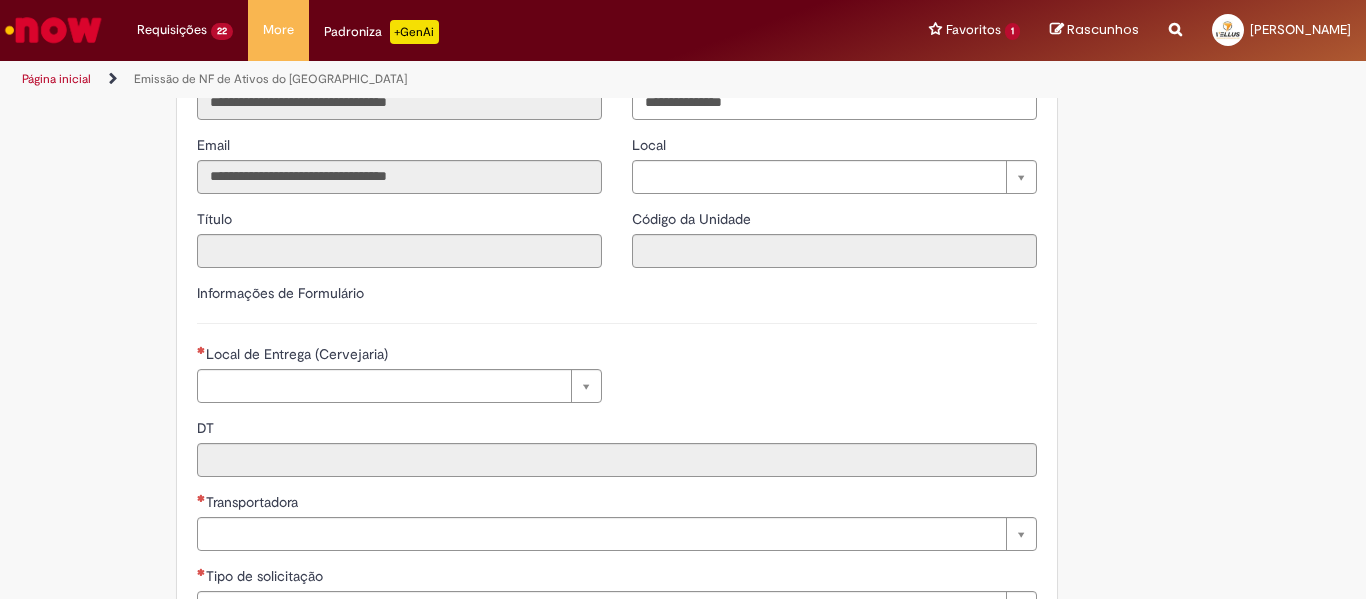 scroll, scrollTop: 360, scrollLeft: 0, axis: vertical 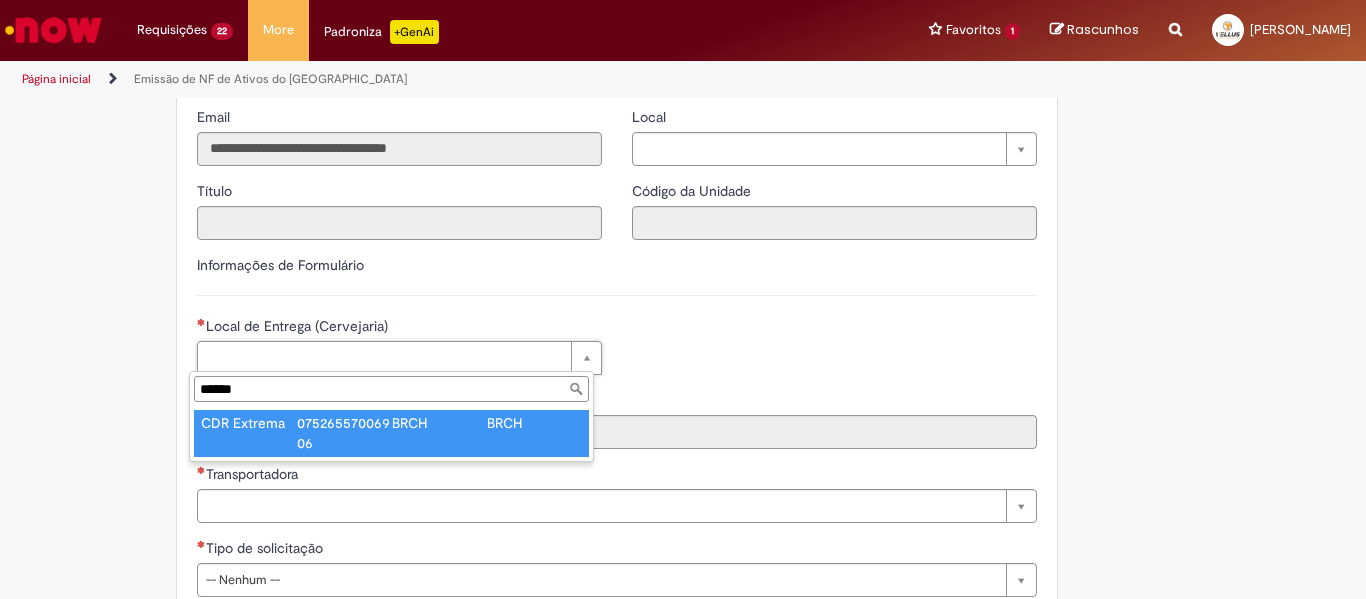 type on "******" 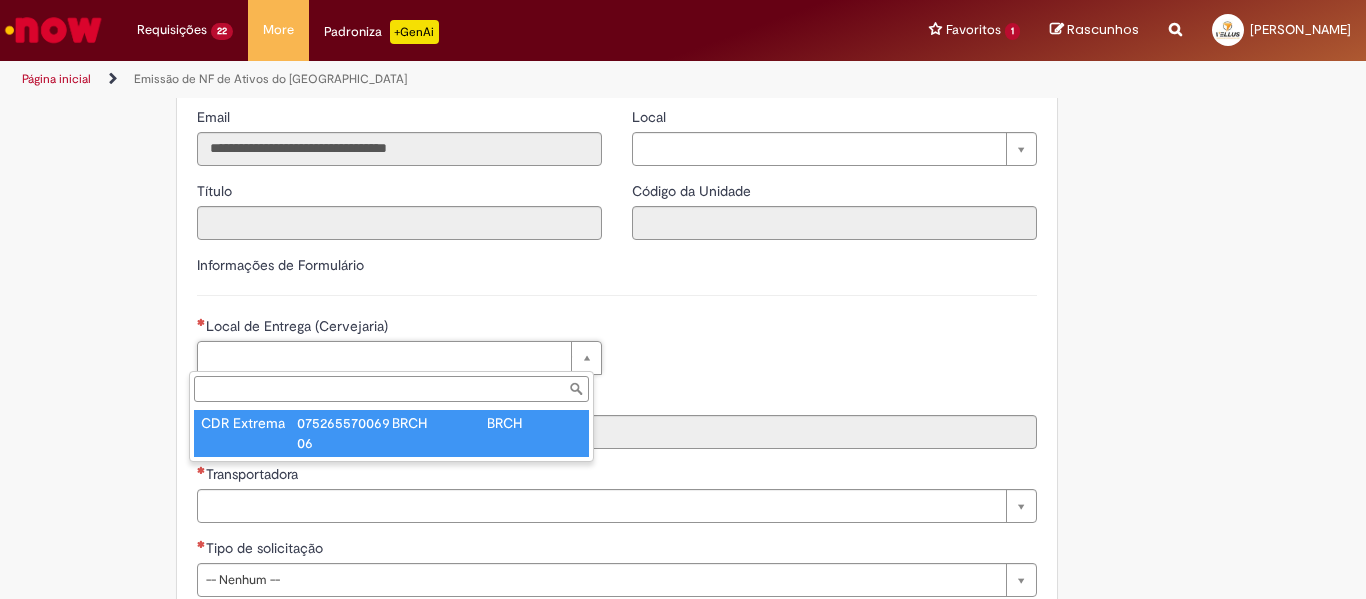 type on "****" 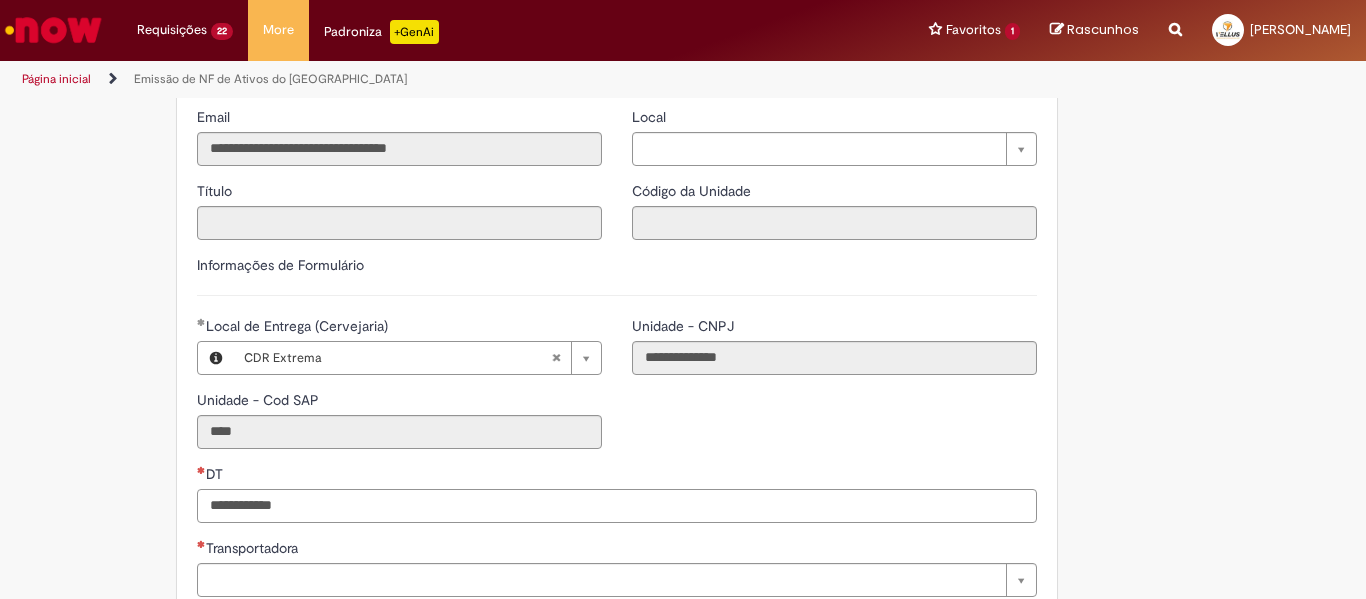 click on "DT" at bounding box center (617, 506) 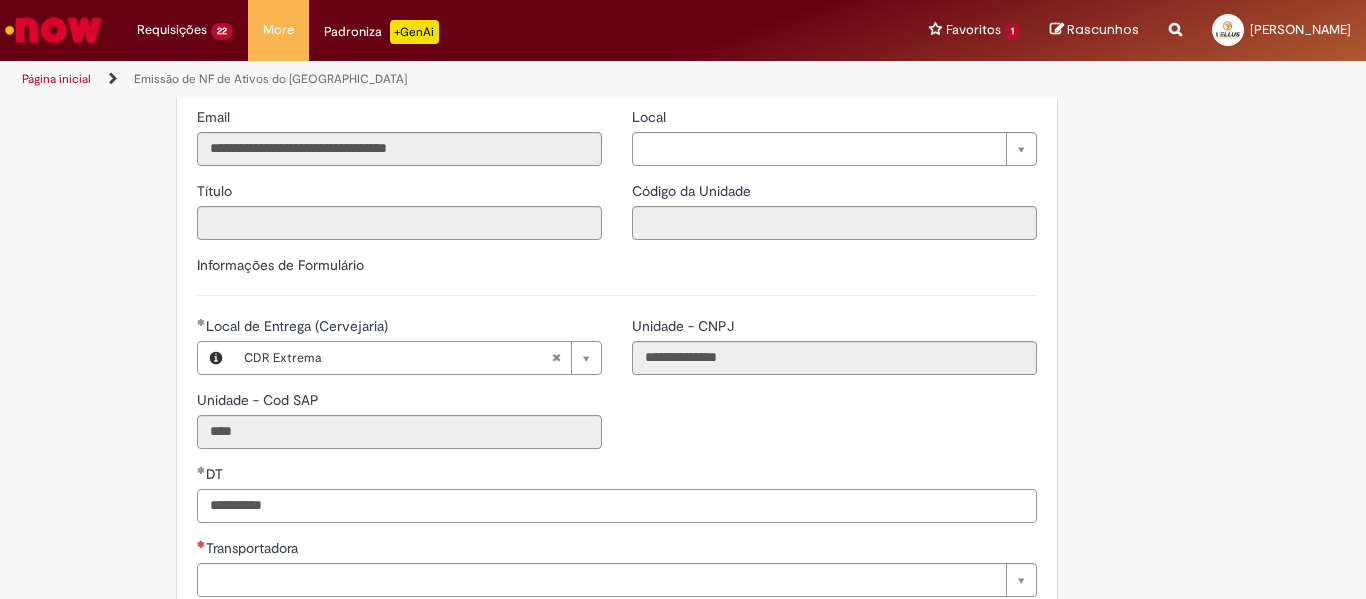 type on "**********" 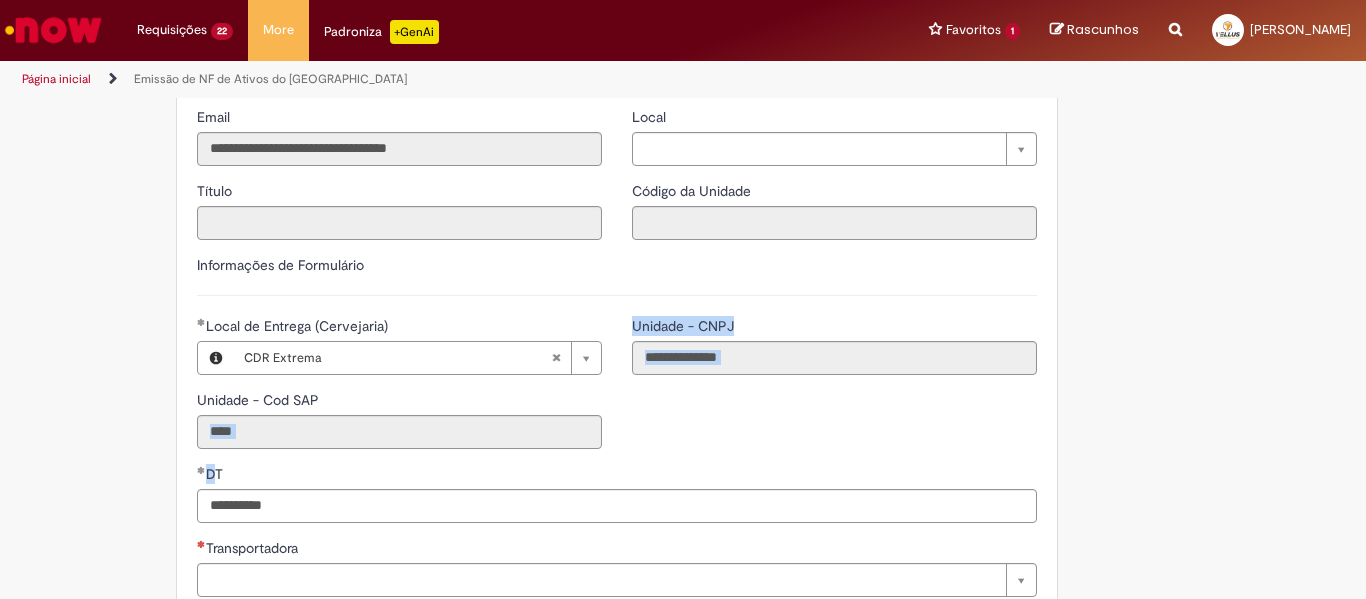 drag, startPoint x: 206, startPoint y: 466, endPoint x: 152, endPoint y: 457, distance: 54.74486 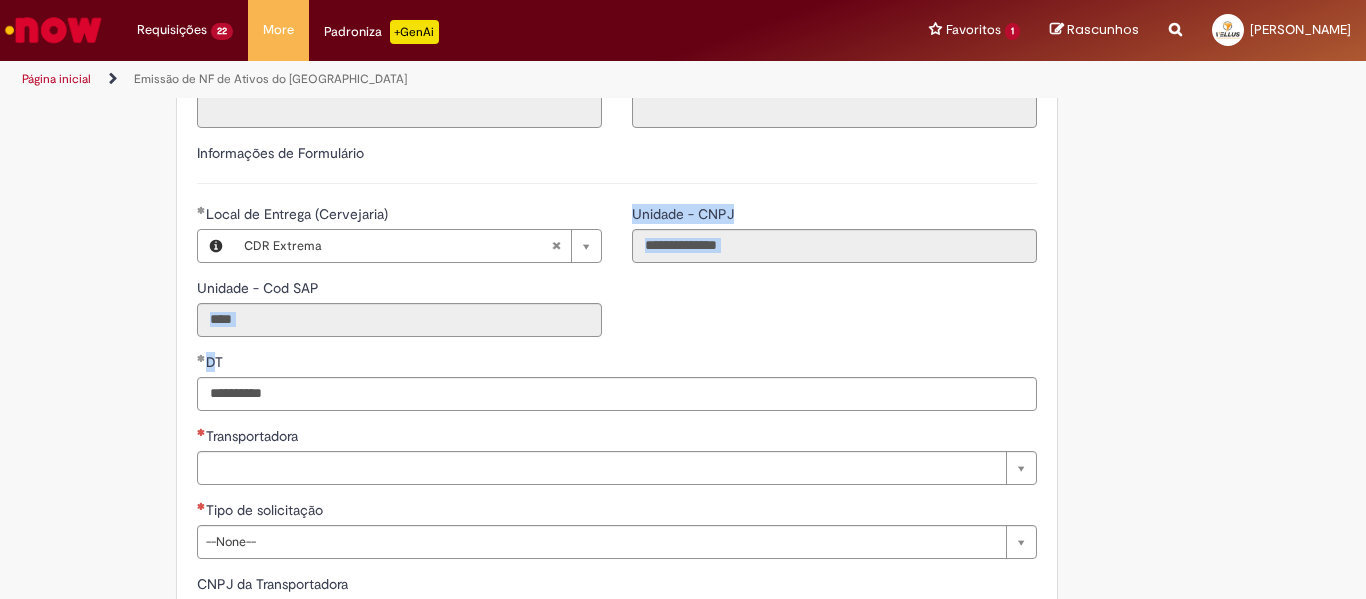 scroll, scrollTop: 560, scrollLeft: 0, axis: vertical 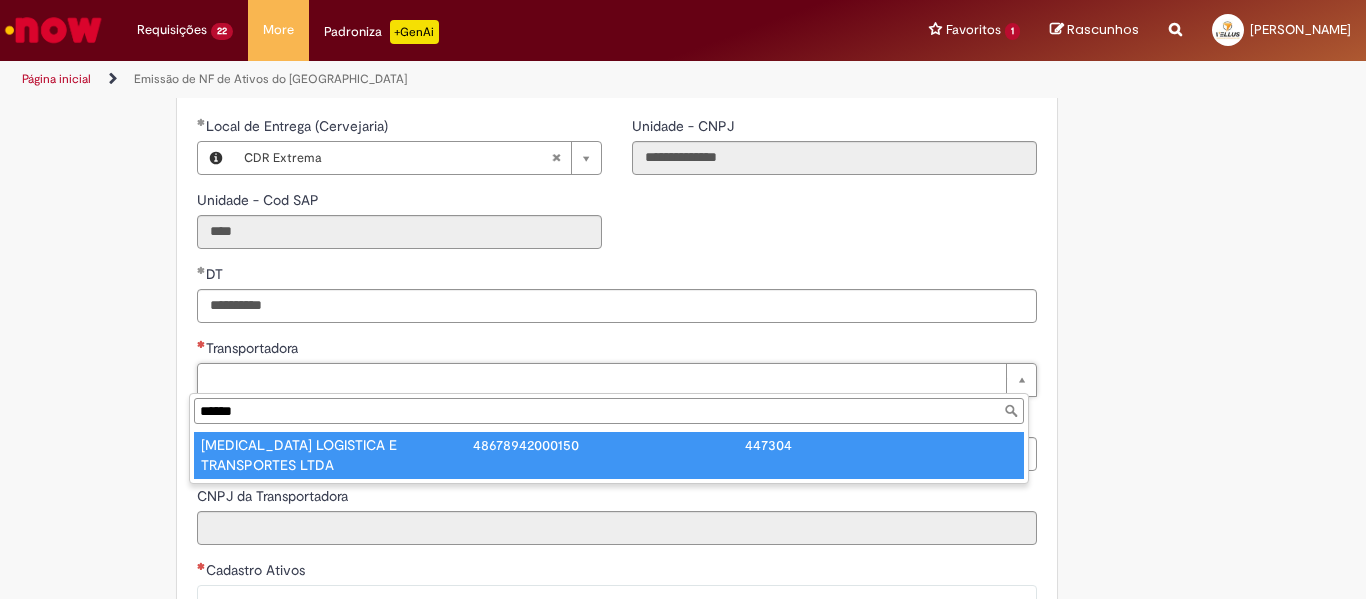 type on "******" 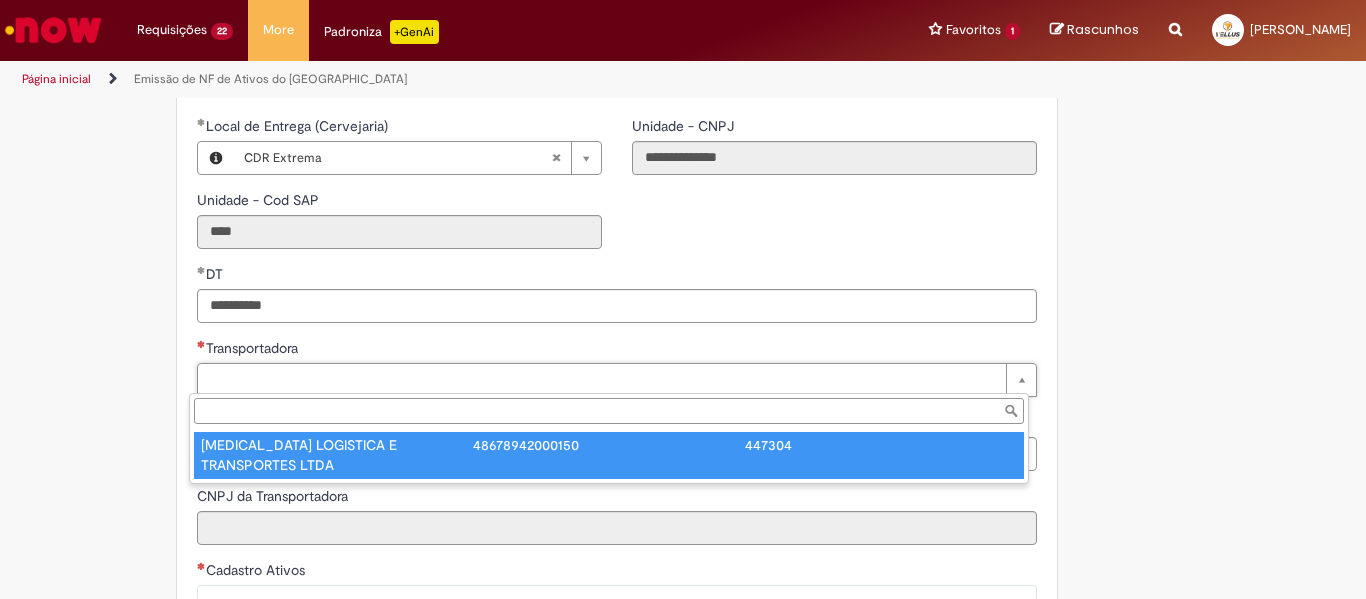 type on "**********" 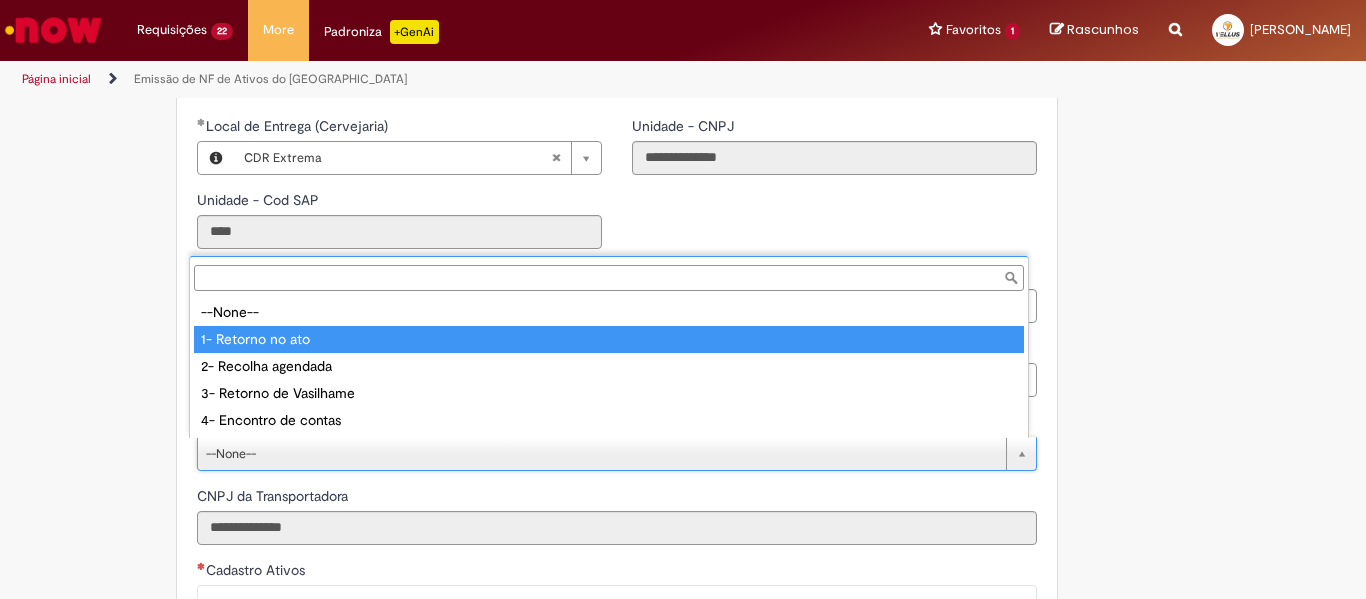 type on "**********" 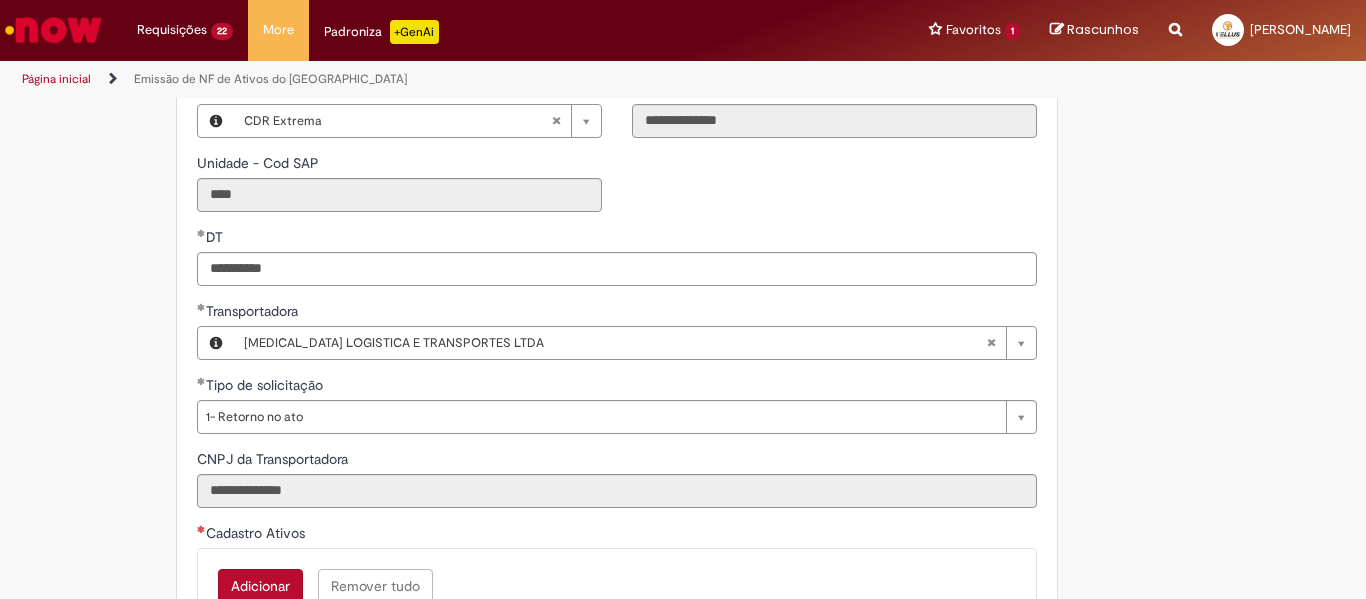 click on "**********" at bounding box center (585, 310) 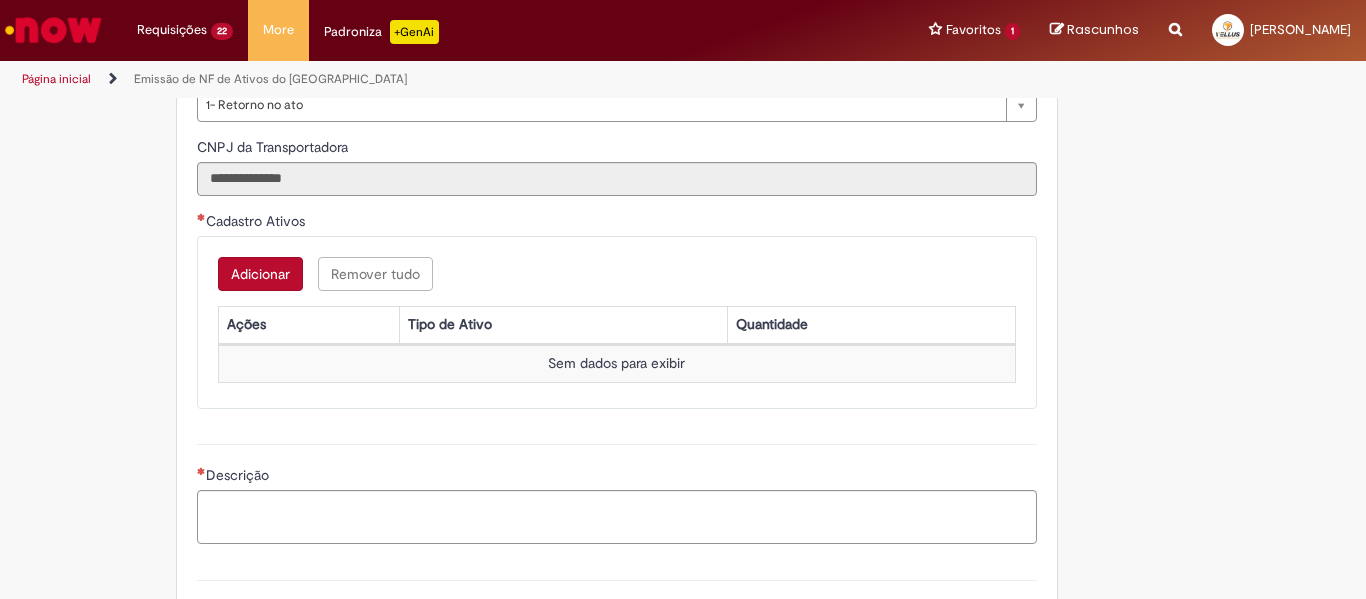 scroll, scrollTop: 920, scrollLeft: 0, axis: vertical 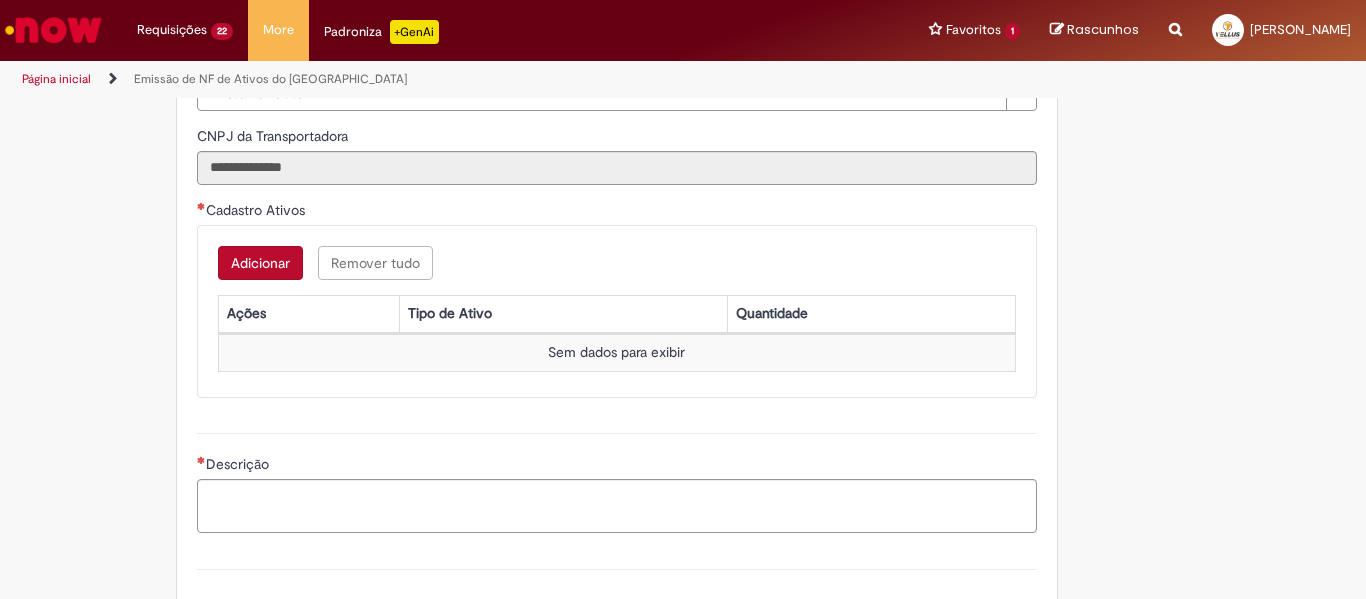 click on "Adicionar" at bounding box center (260, 263) 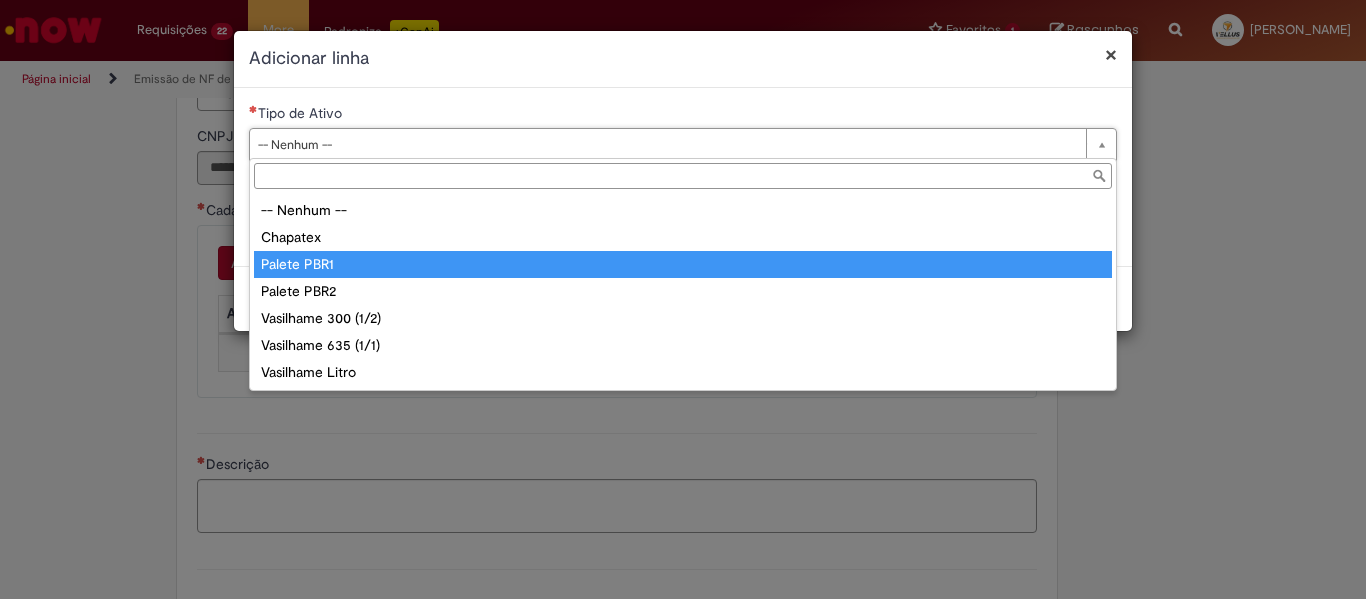 type on "**********" 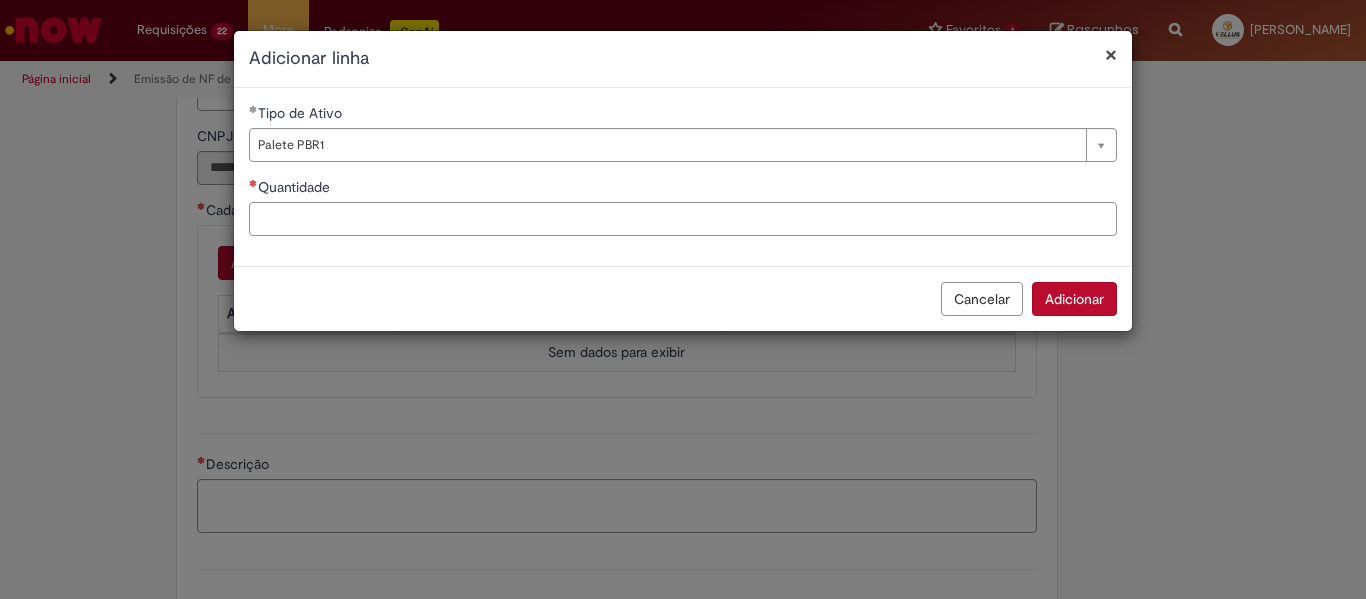 click on "Quantidade" at bounding box center [683, 219] 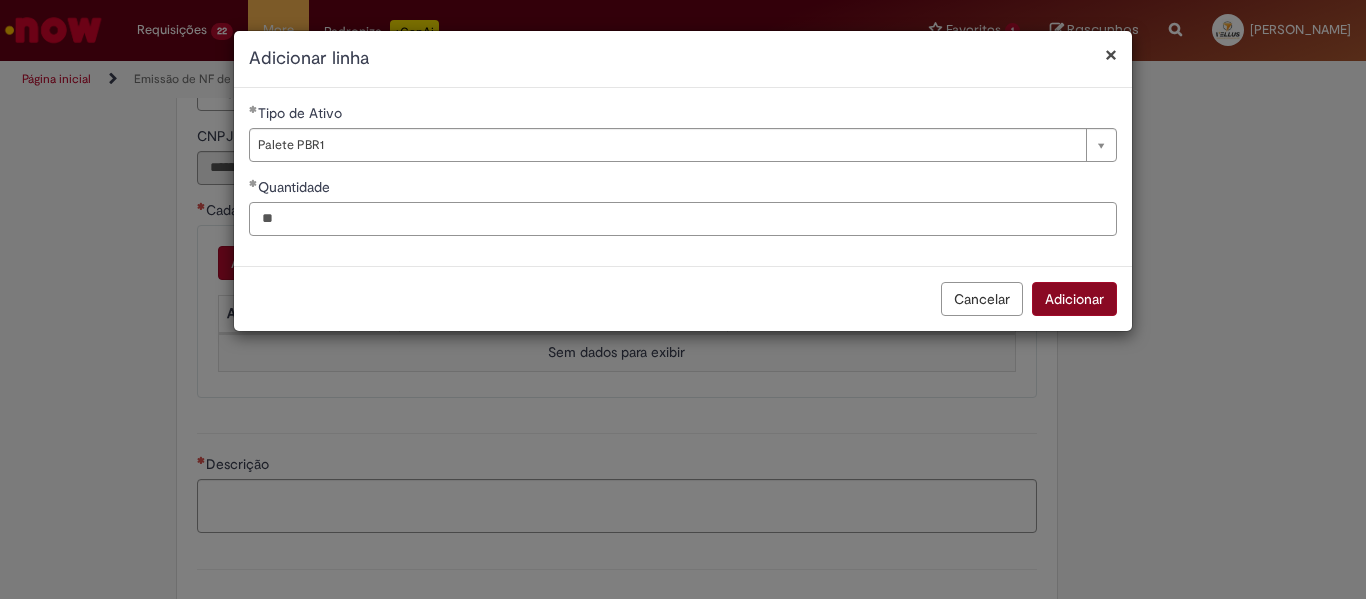 type on "**" 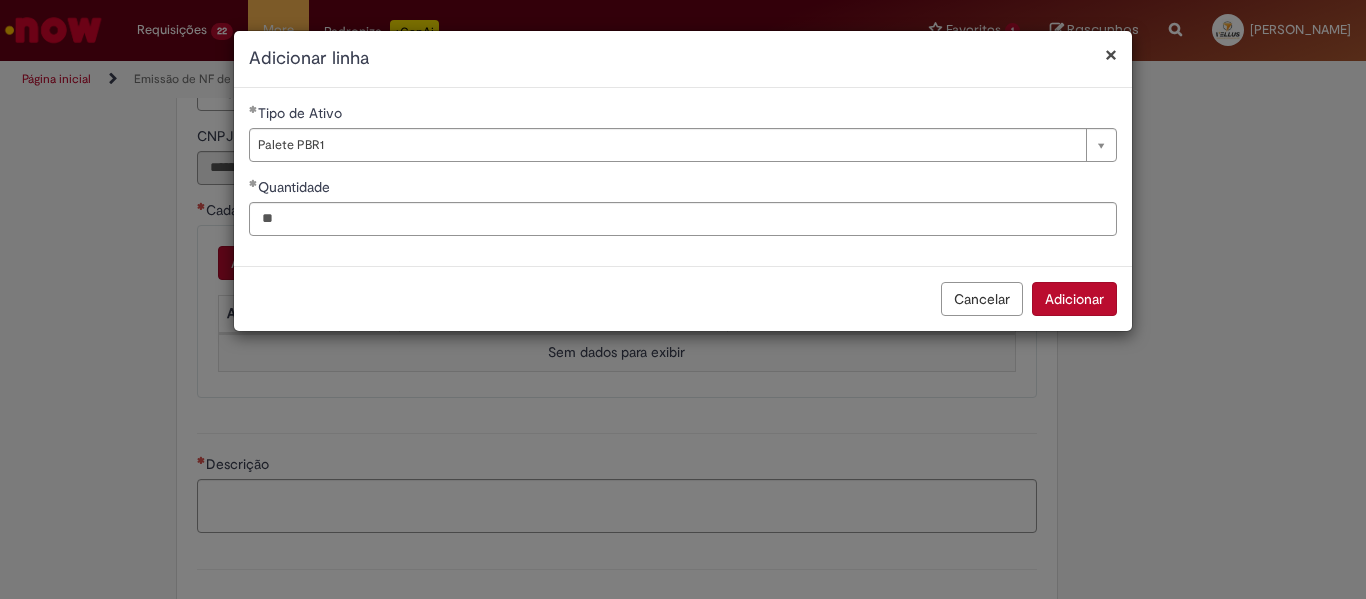 click on "Adicionar" at bounding box center (1074, 299) 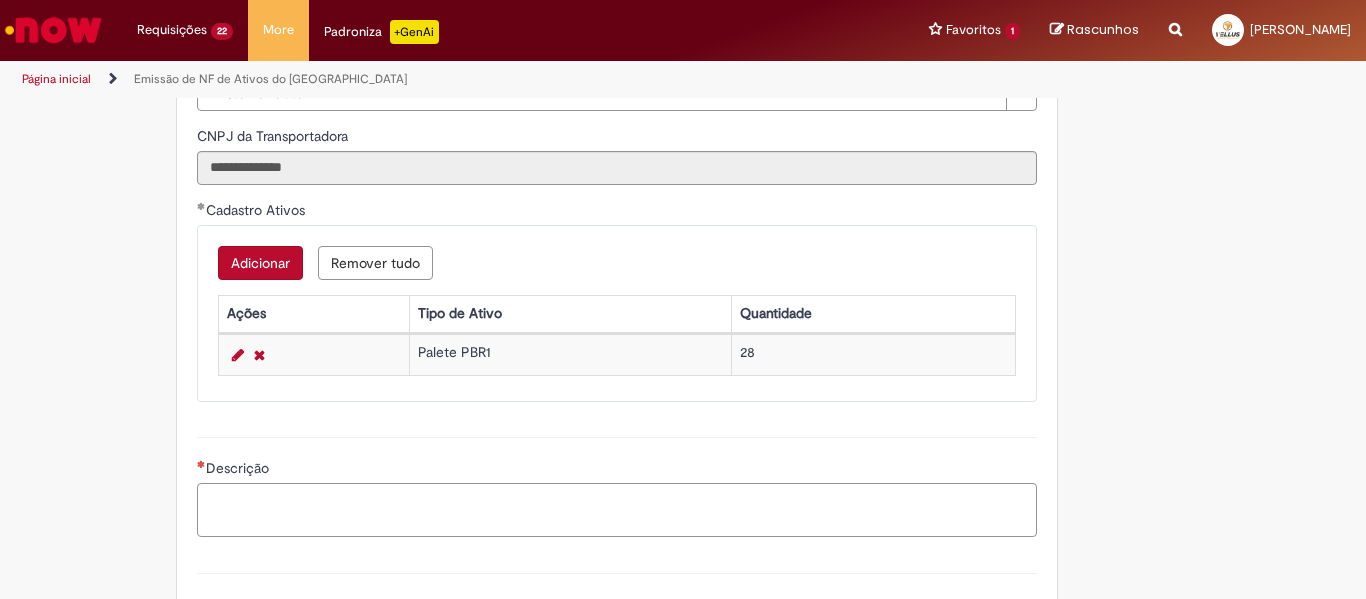 click on "Descrição" at bounding box center (617, 510) 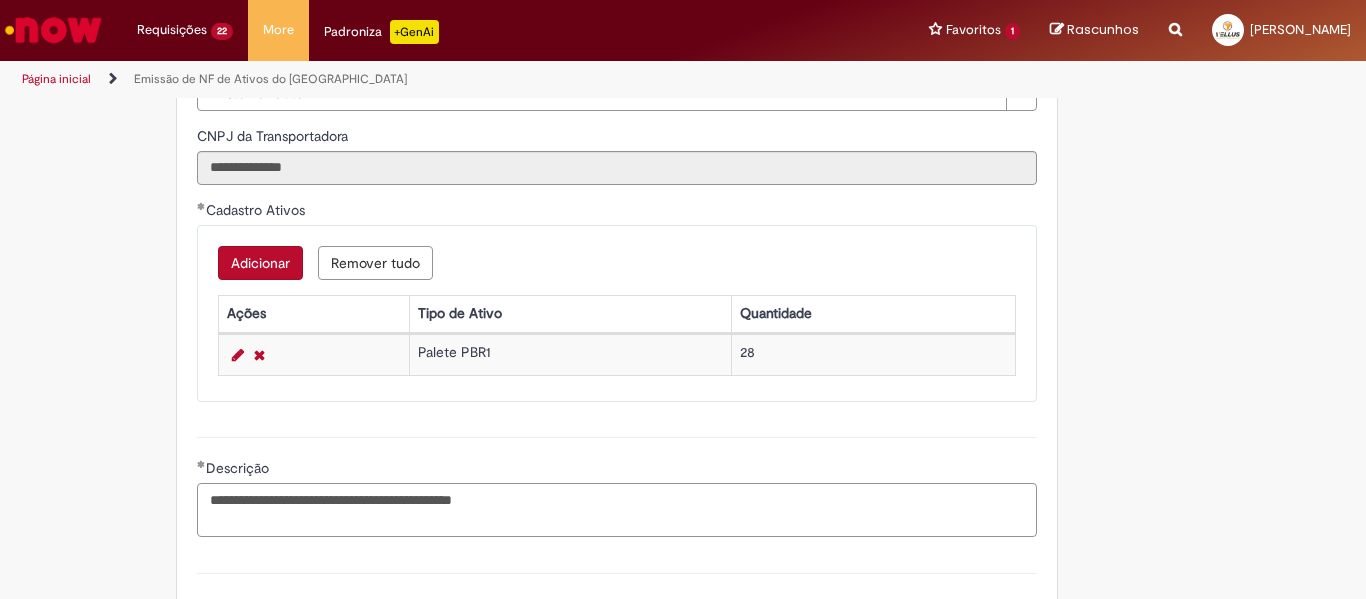 type on "**********" 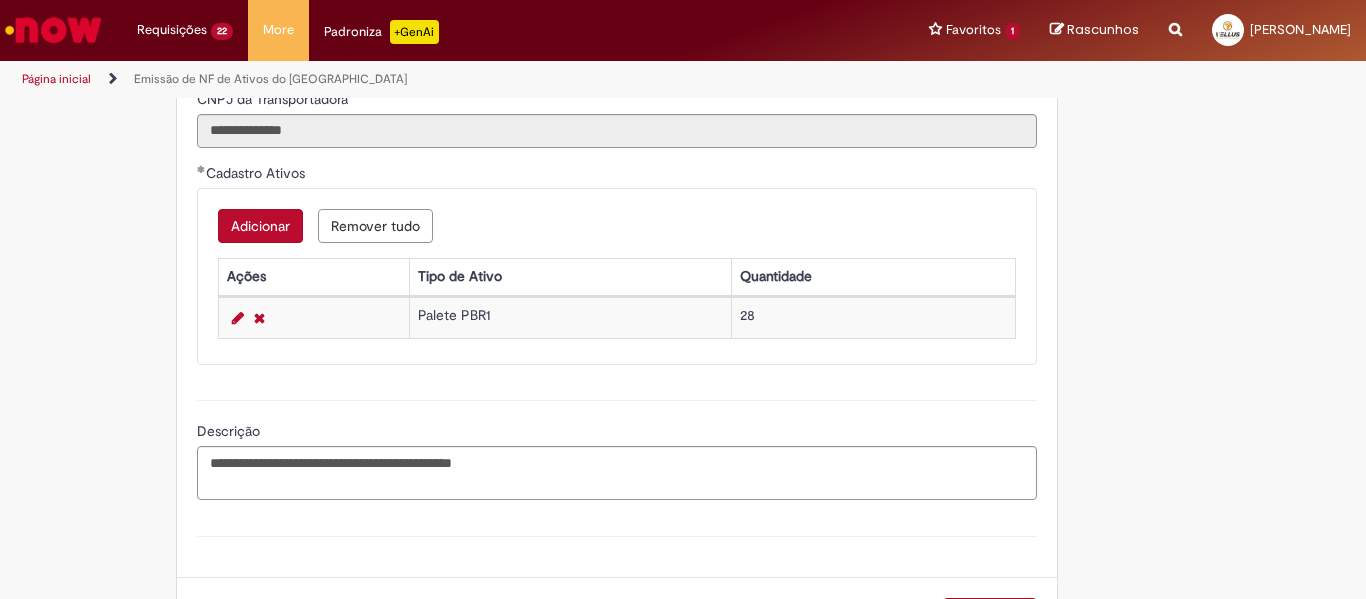 click on "**********" at bounding box center [617, 447] 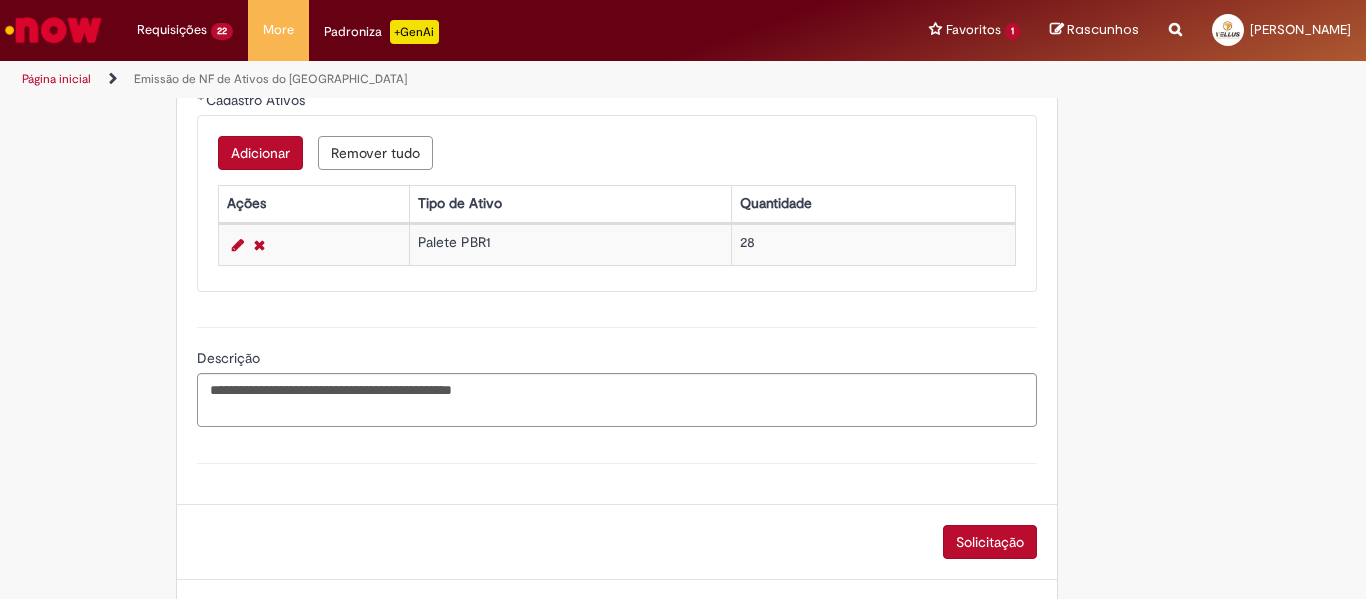 scroll, scrollTop: 1120, scrollLeft: 0, axis: vertical 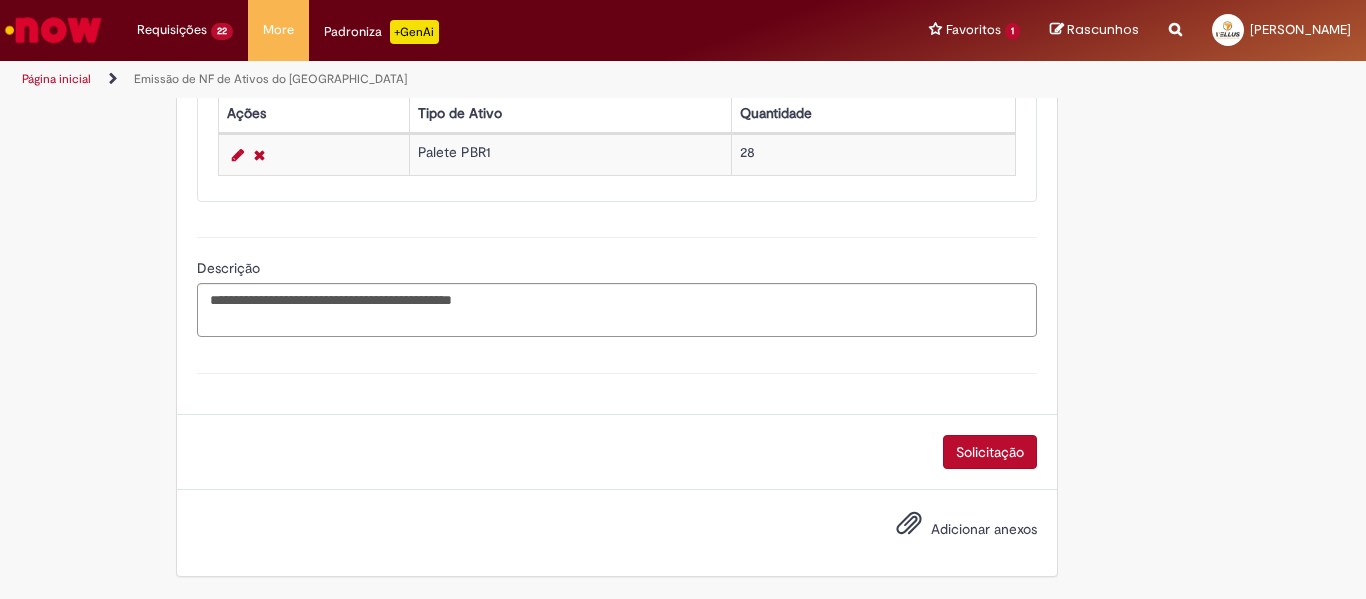 click on "Adicionar anexos" at bounding box center [952, 530] 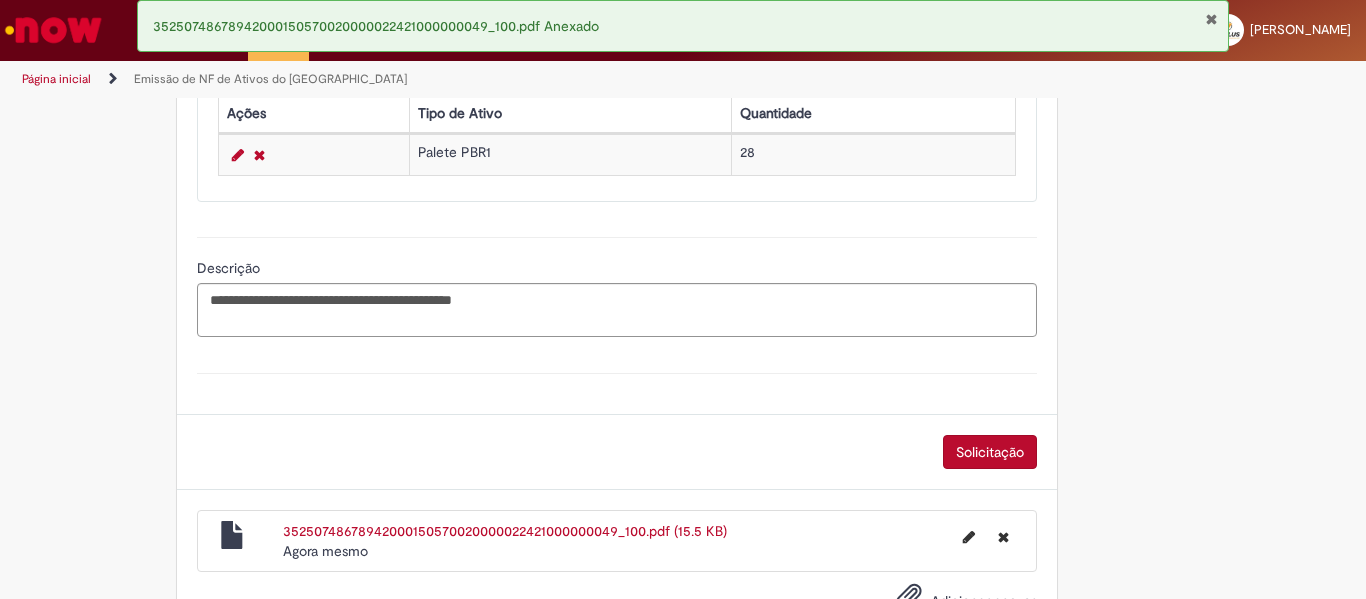 click on "Solicitação" at bounding box center [990, 452] 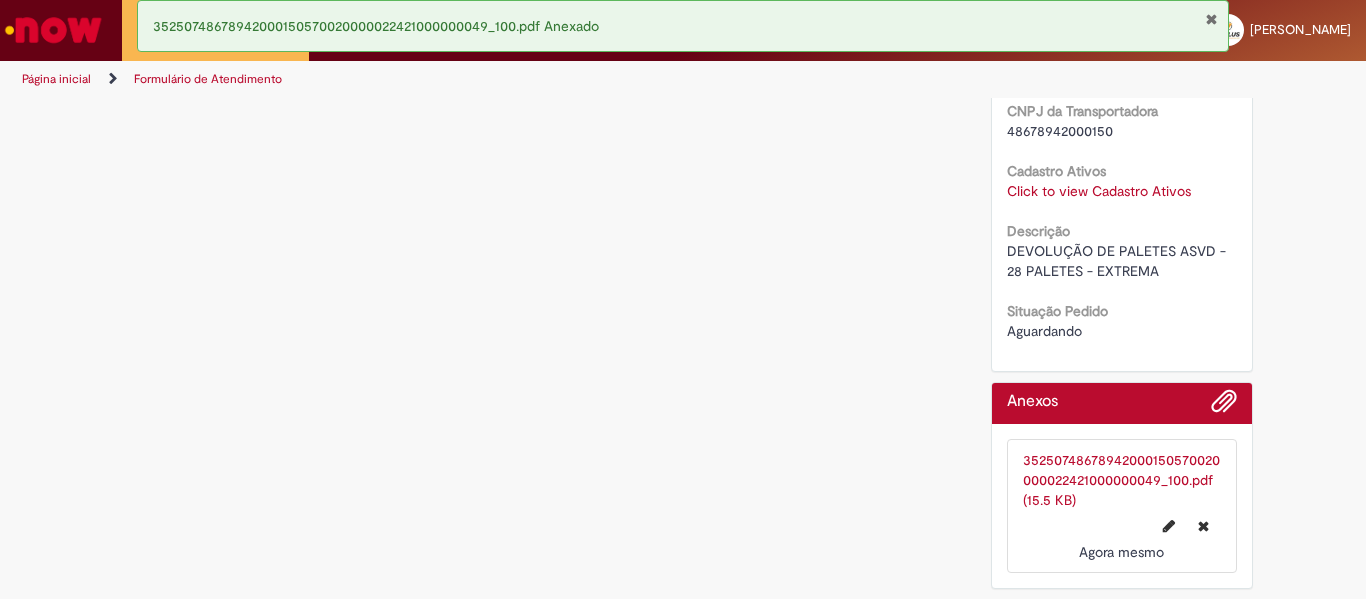 scroll, scrollTop: 0, scrollLeft: 0, axis: both 